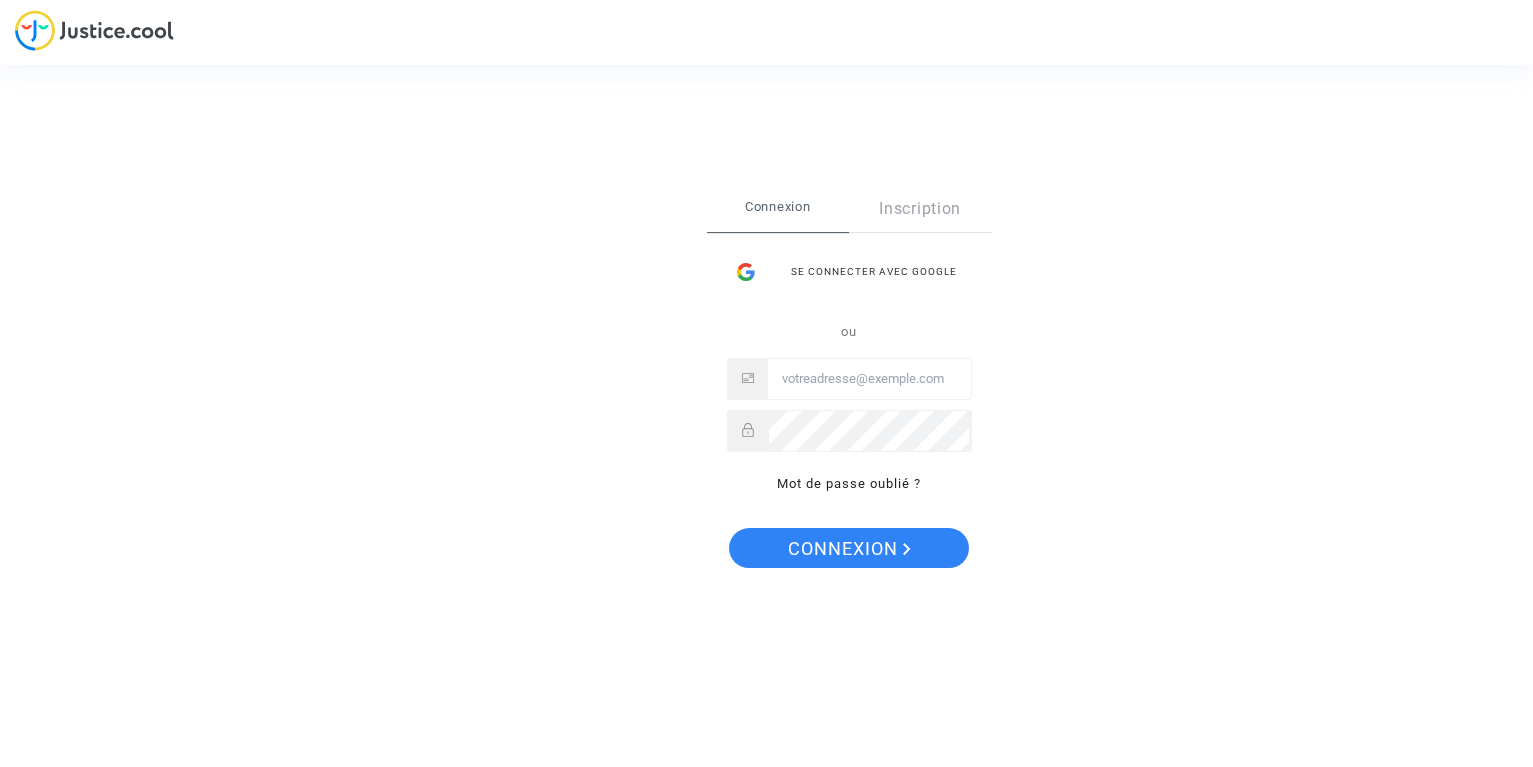 scroll, scrollTop: 0, scrollLeft: 0, axis: both 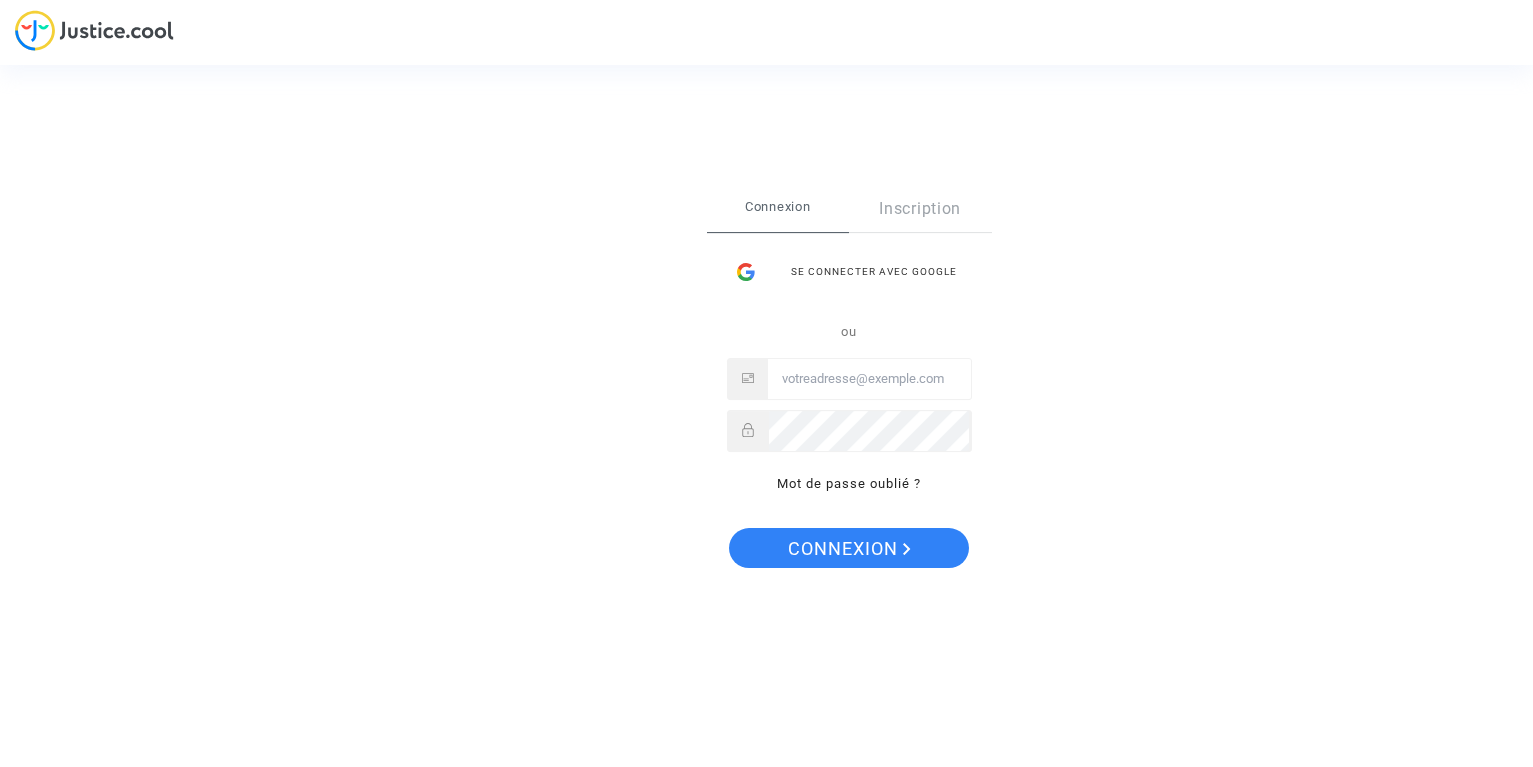 click at bounding box center [869, 379] 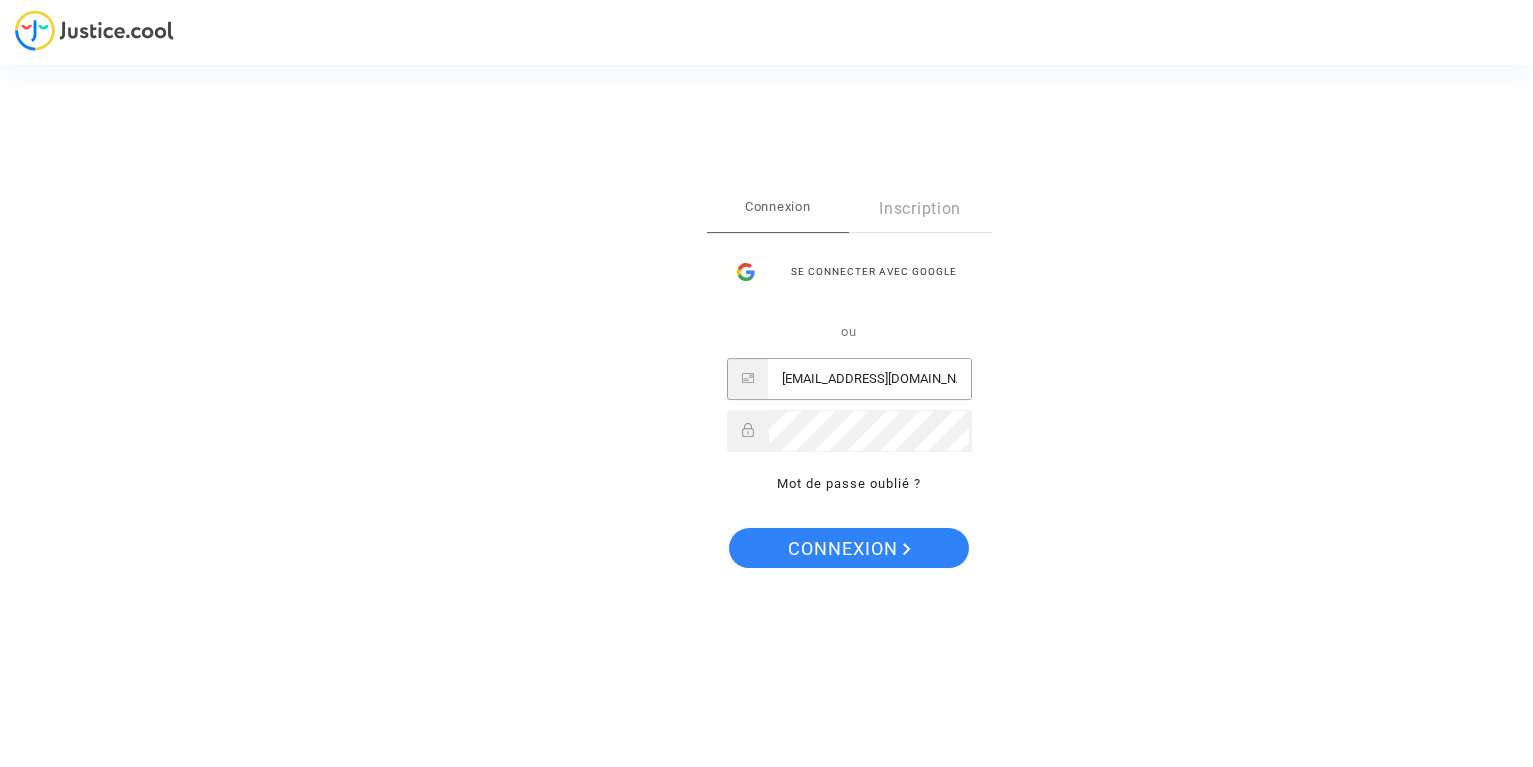 type on "lmfeugas@gmail.com" 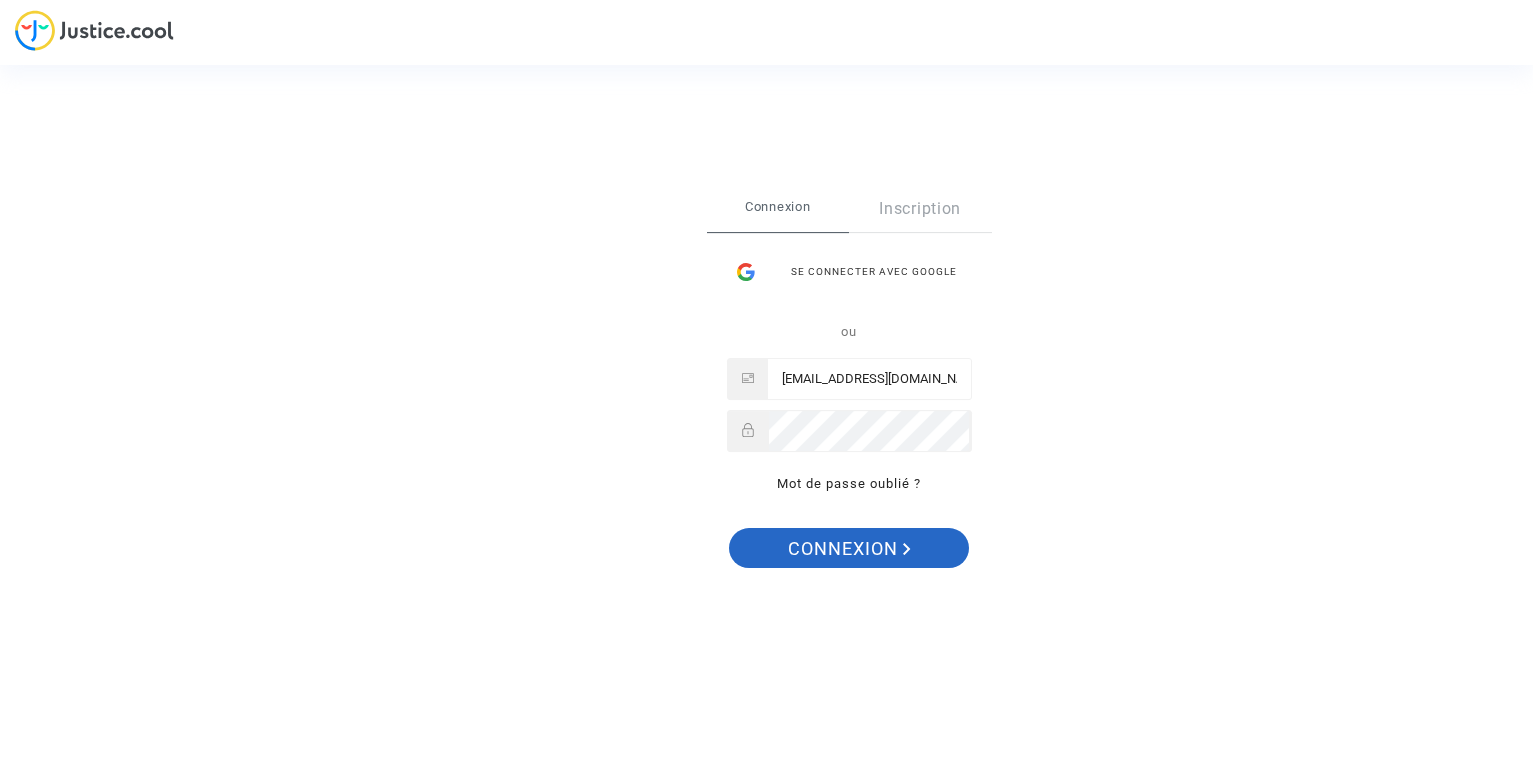 click on "Connexion" at bounding box center (849, 549) 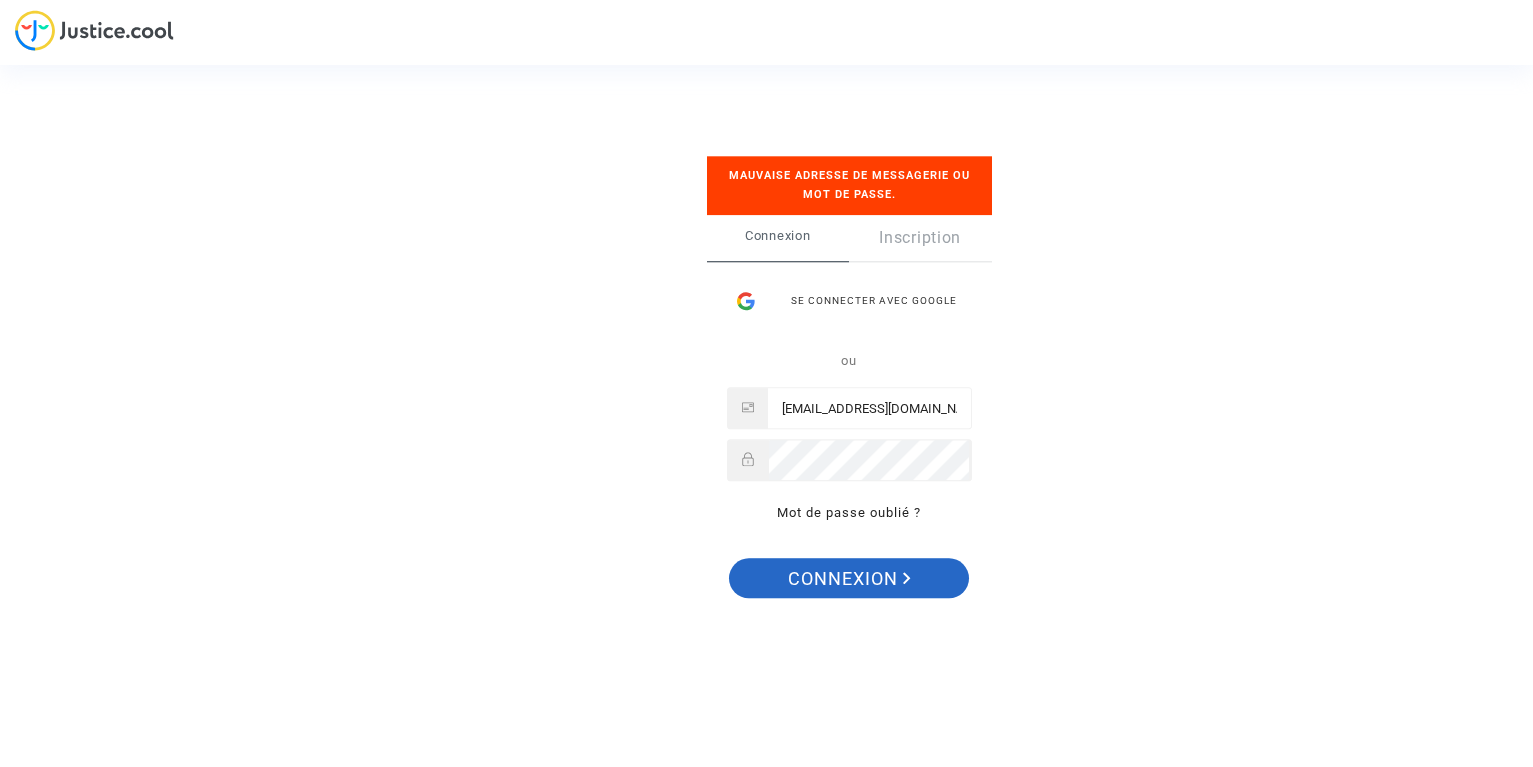 click on "Connexion" at bounding box center [849, 579] 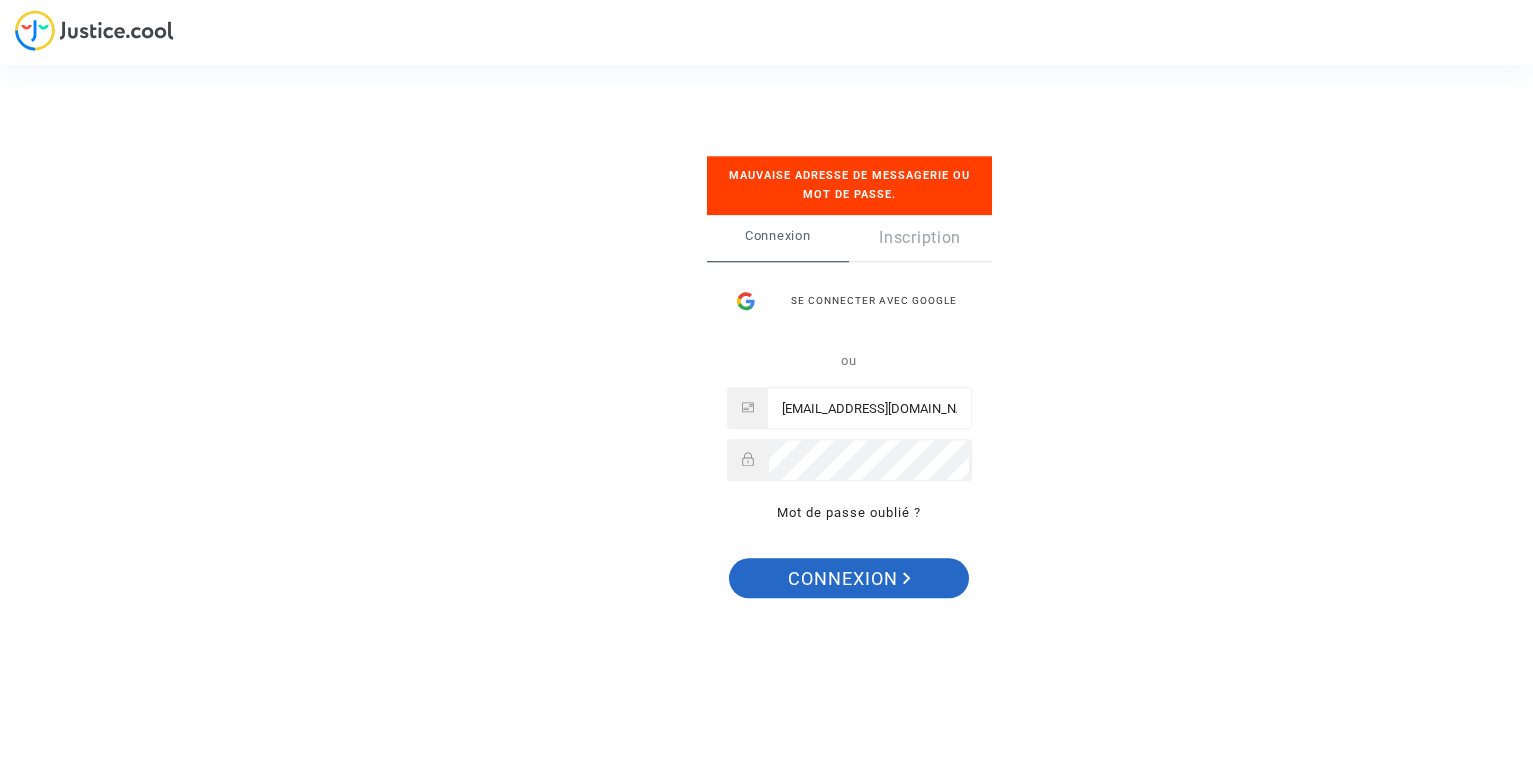 click on "Connexion" at bounding box center (849, 579) 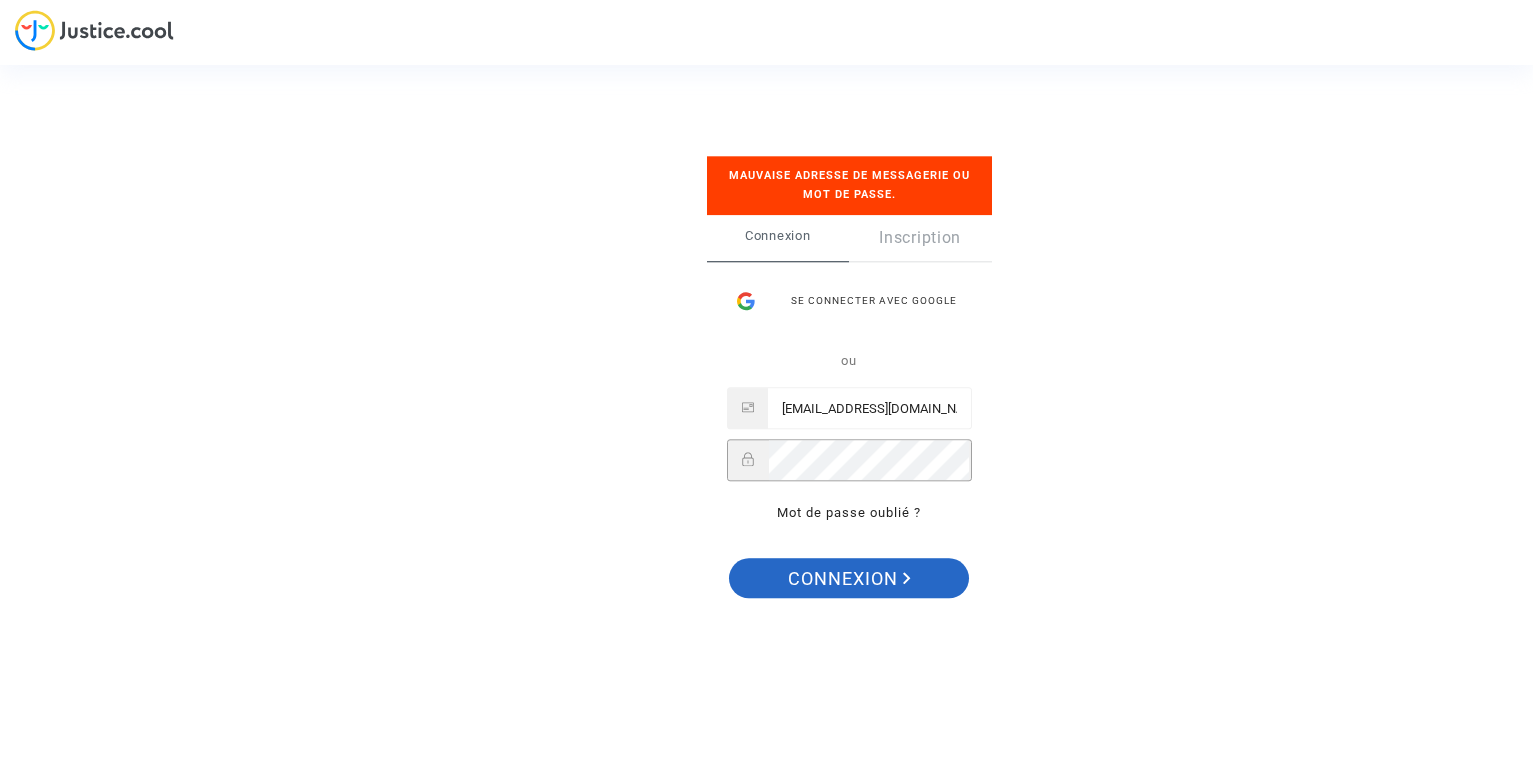 click on "Connexion" at bounding box center [849, 579] 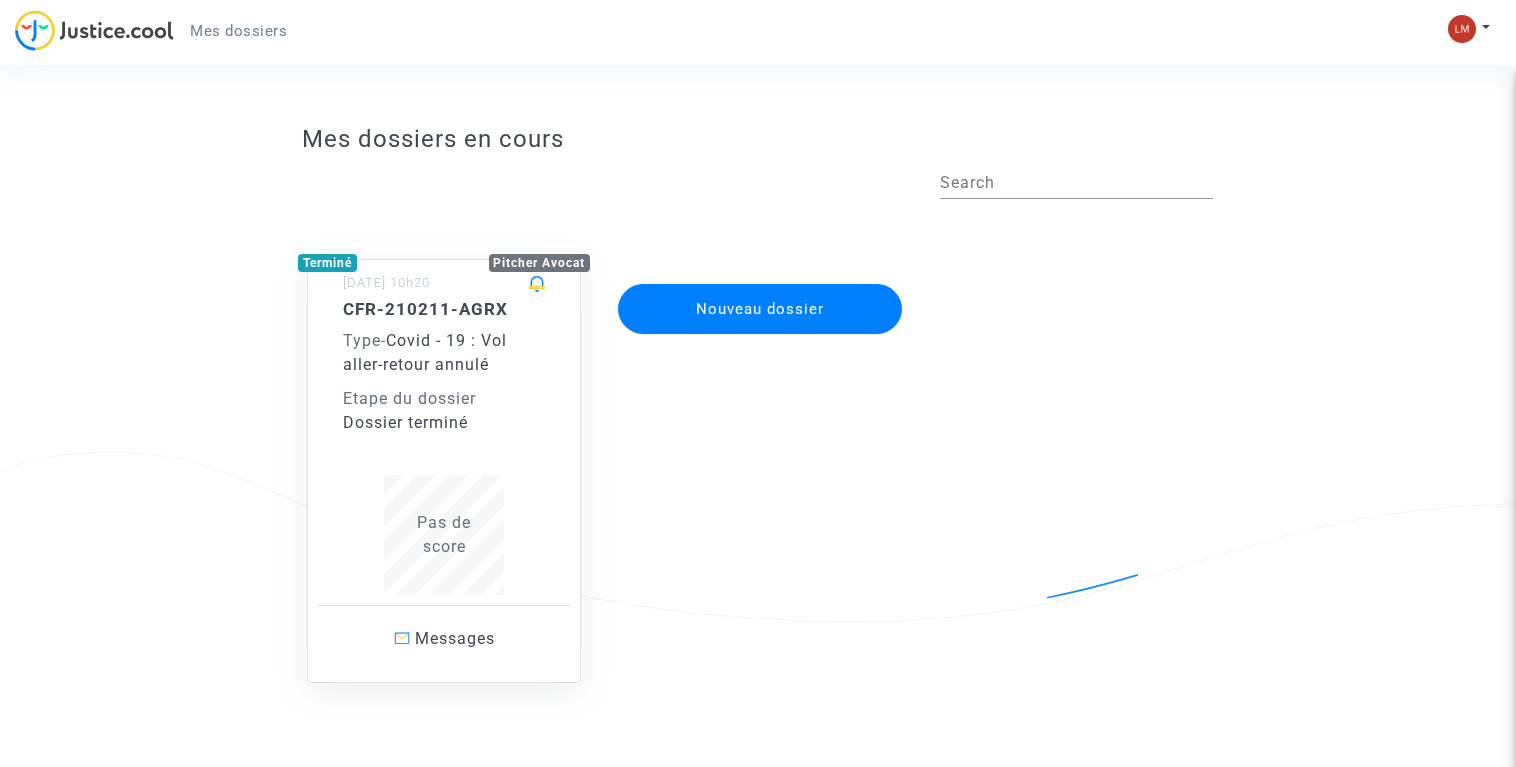 scroll, scrollTop: 56, scrollLeft: 0, axis: vertical 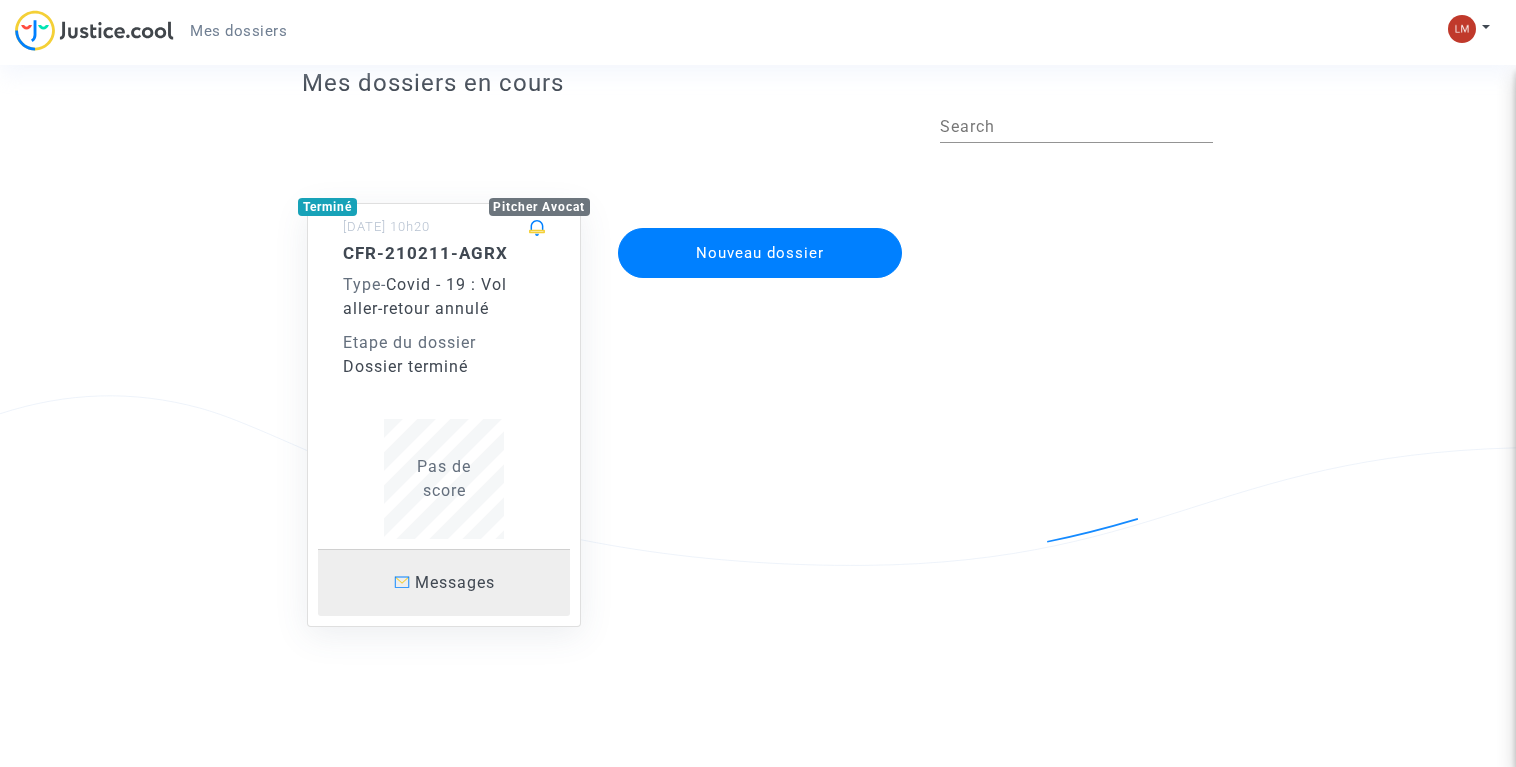 click on "Messages" 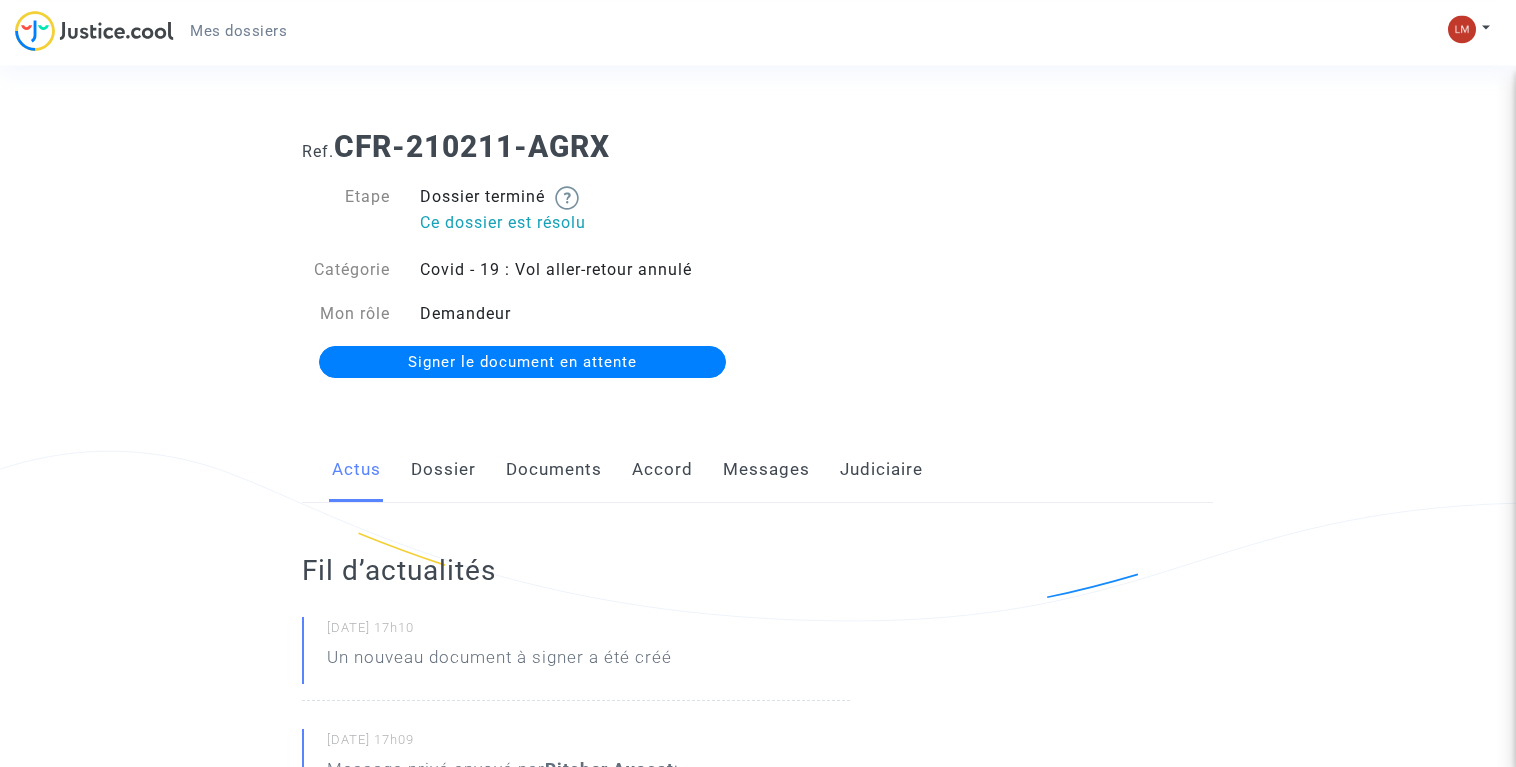 scroll, scrollTop: 0, scrollLeft: 0, axis: both 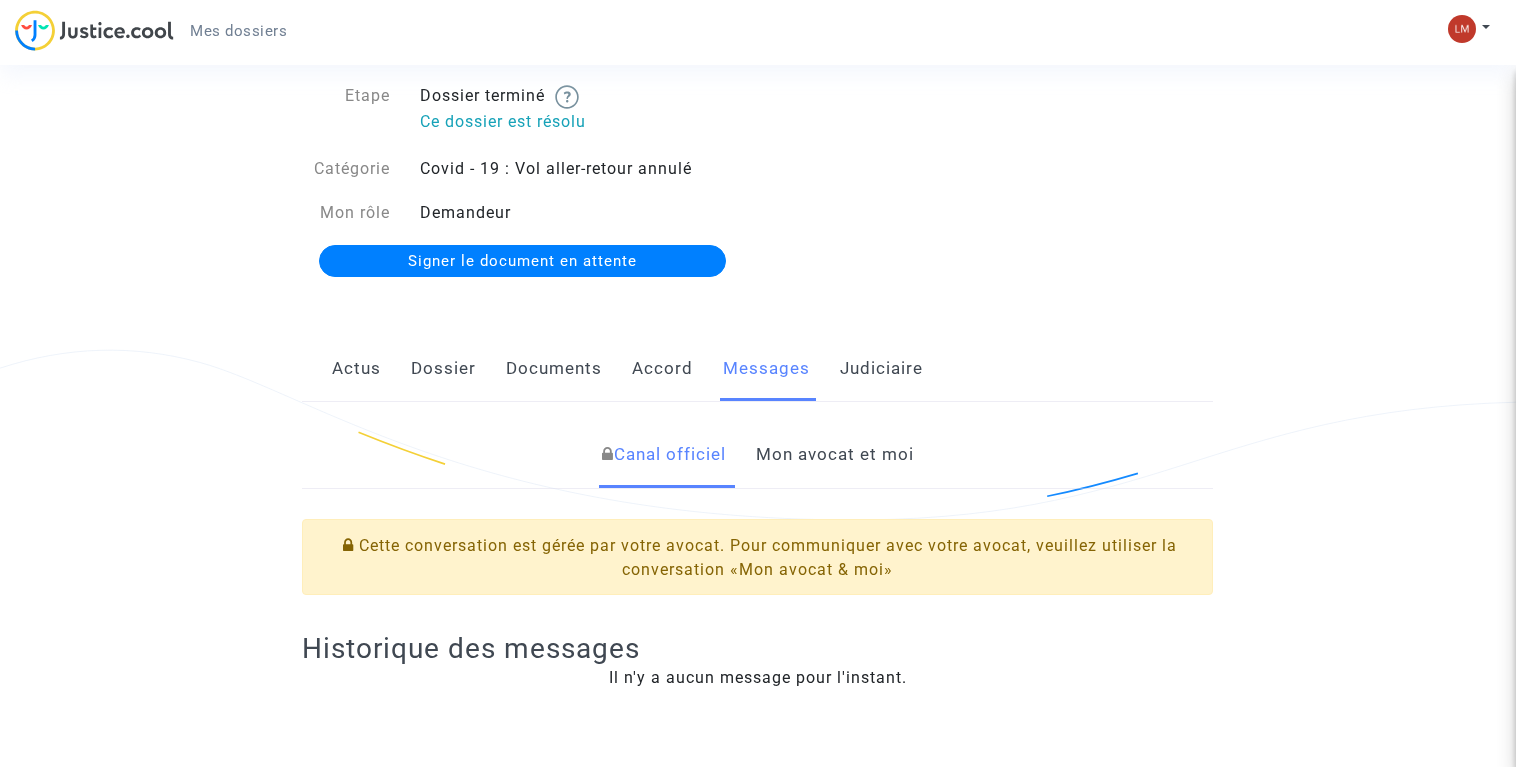 click on "Actus" 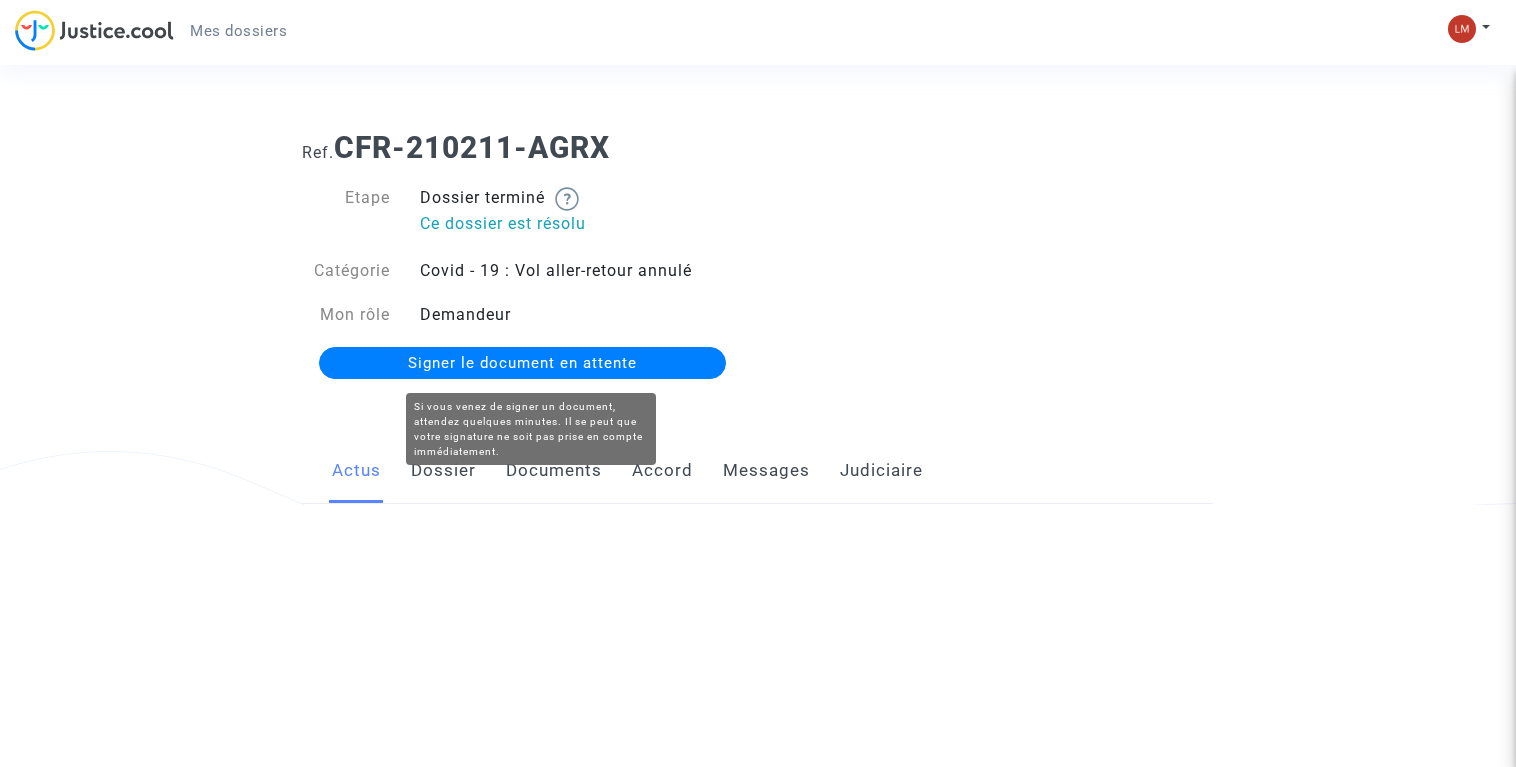 scroll, scrollTop: 0, scrollLeft: 0, axis: both 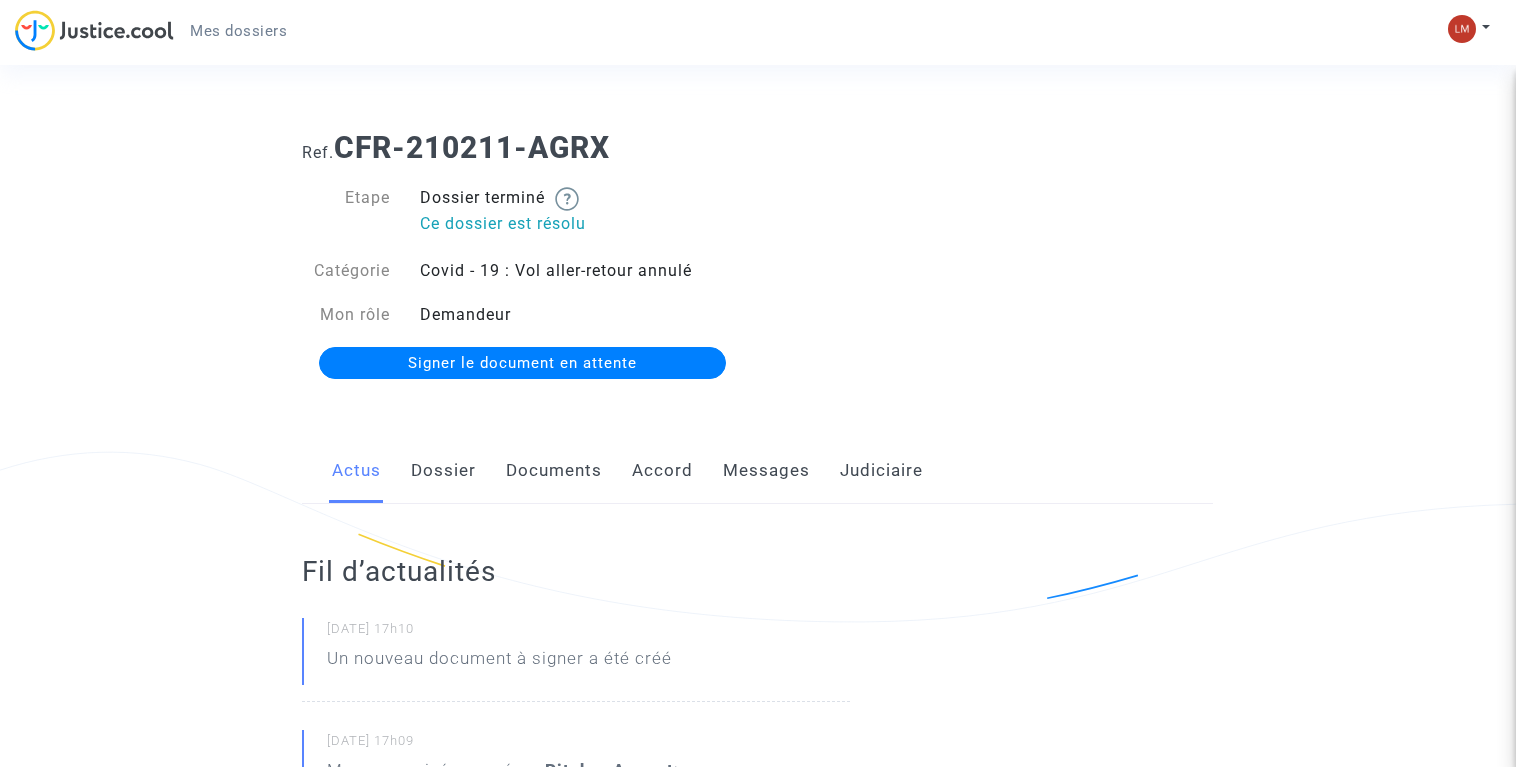 click on "Dossier" 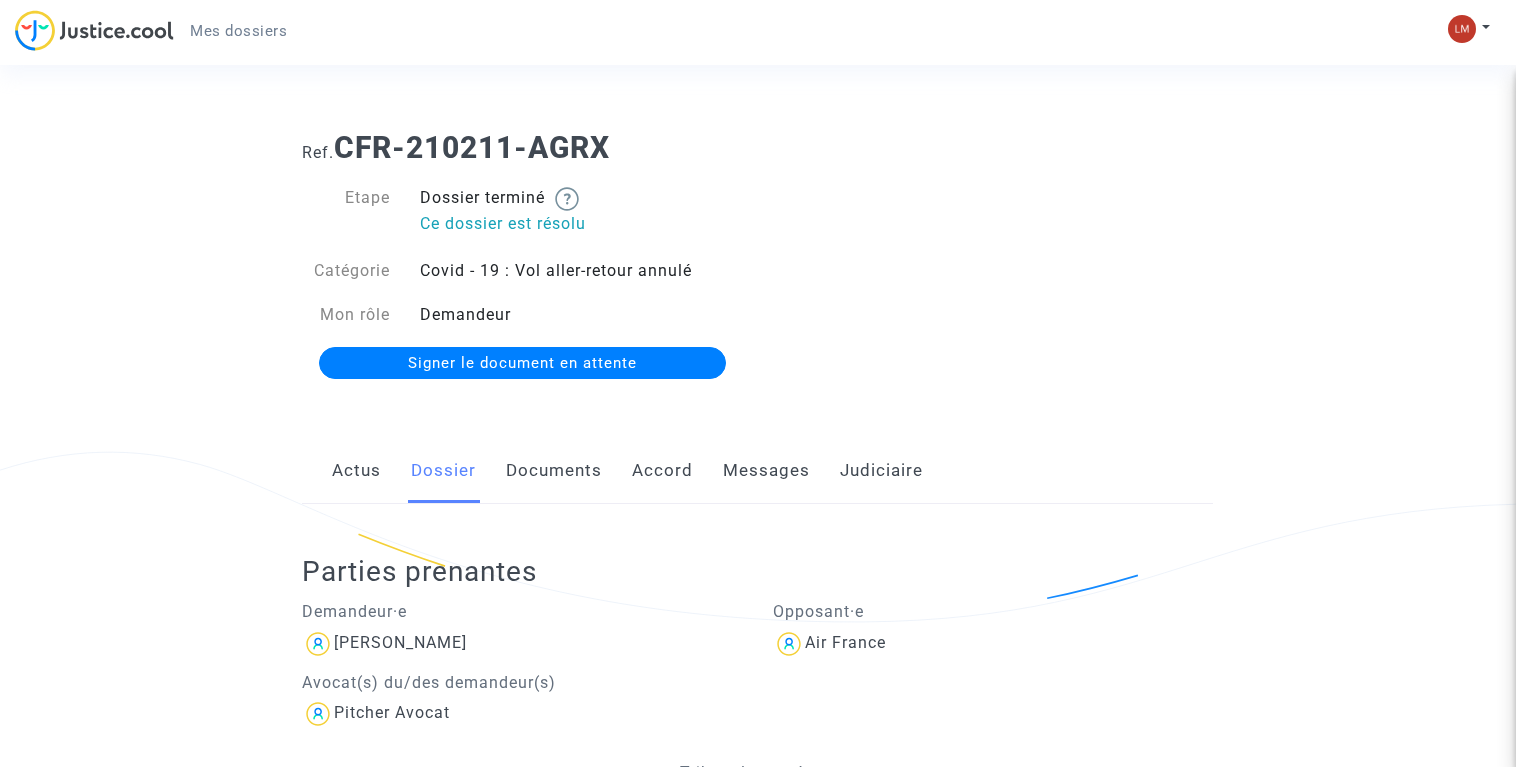 click on "Documents" 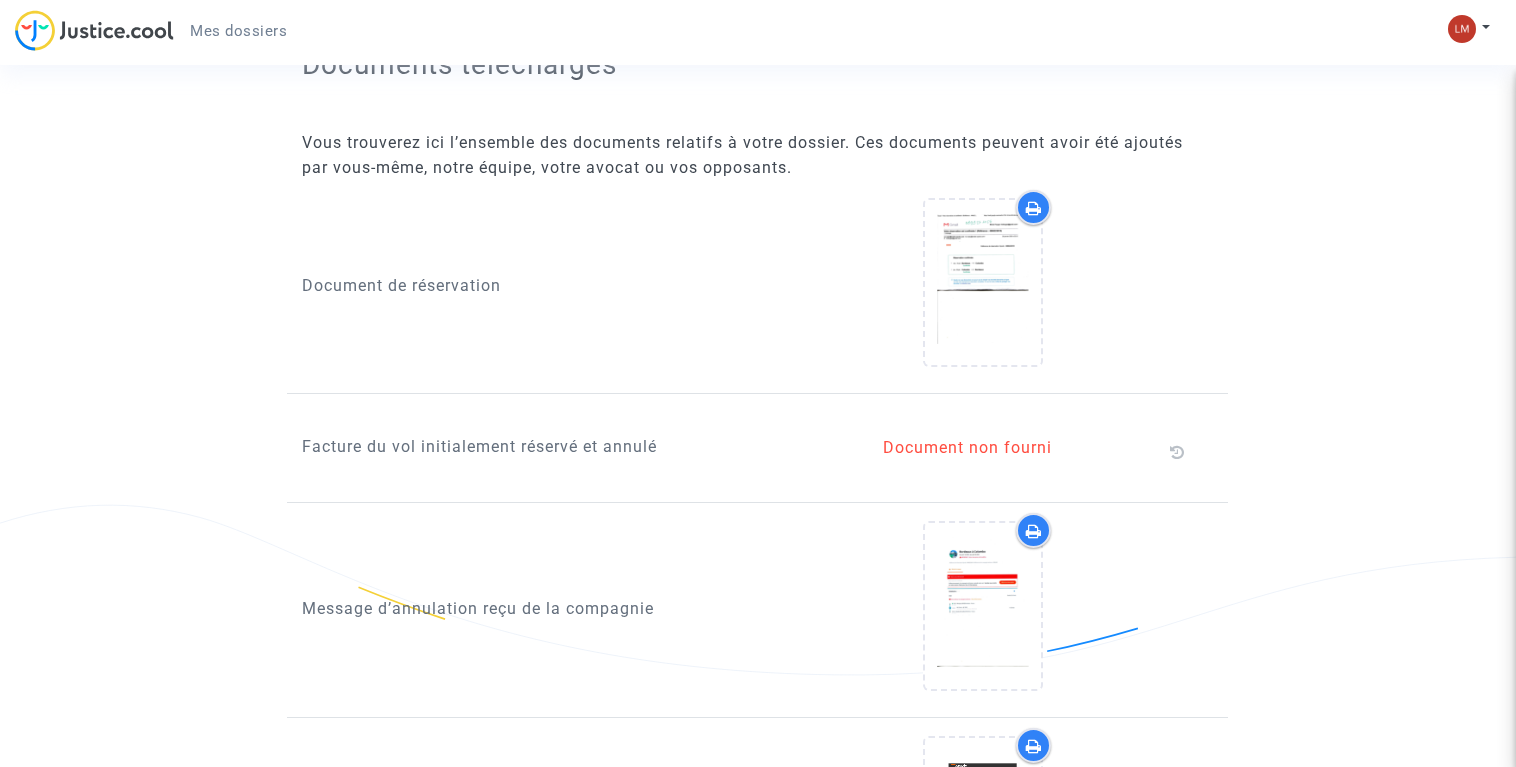 scroll, scrollTop: 1632, scrollLeft: 0, axis: vertical 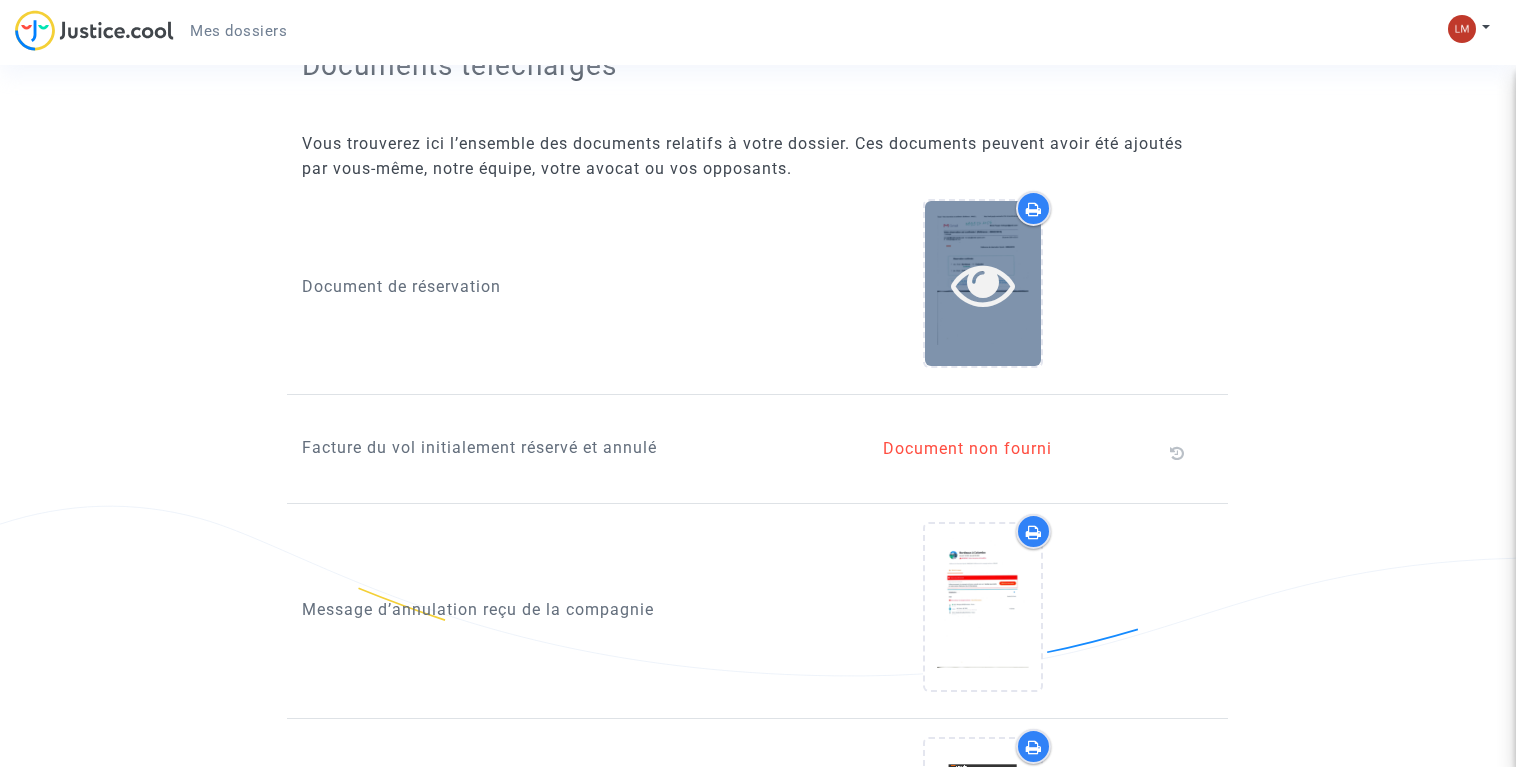 click at bounding box center [983, 283] 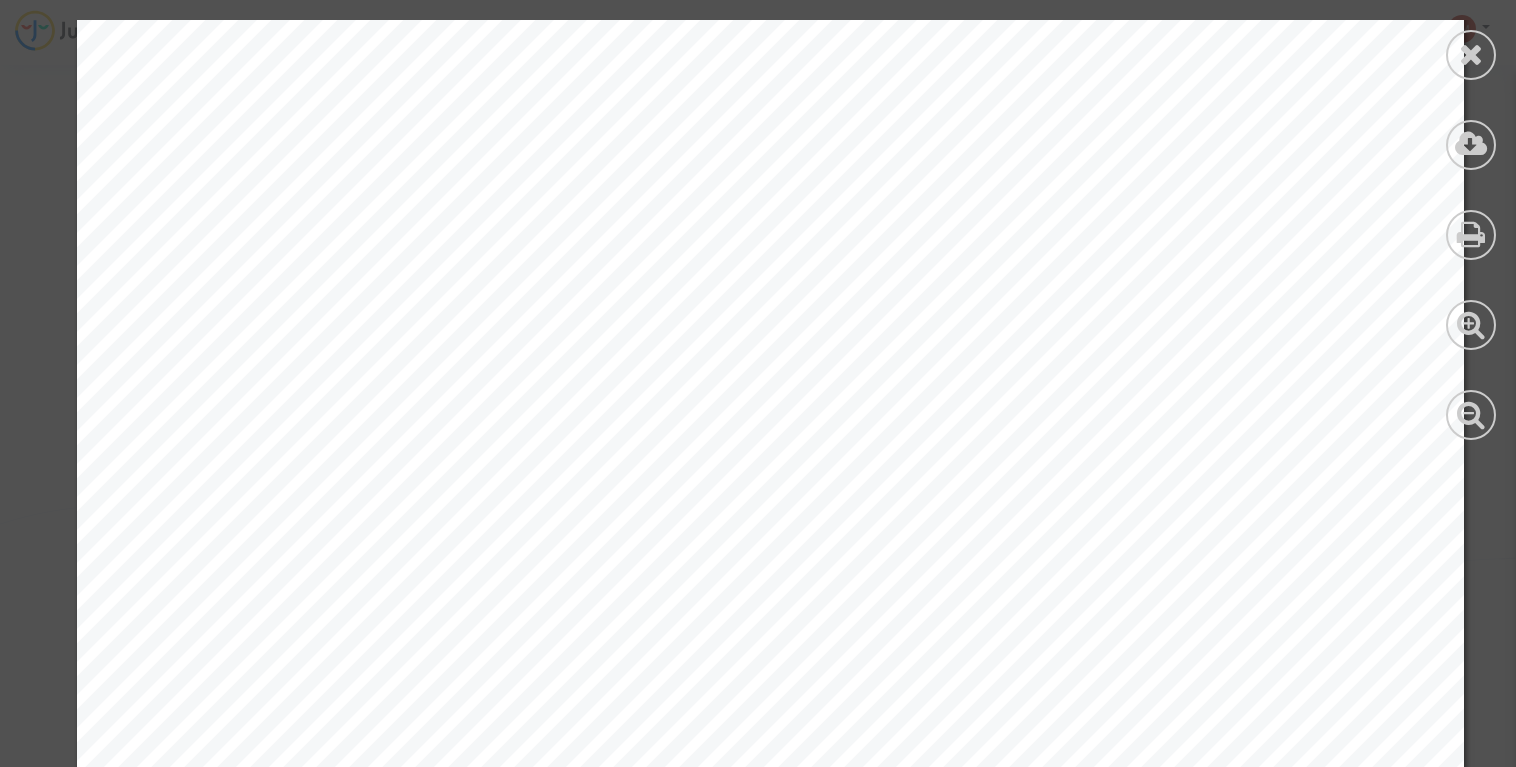 scroll, scrollTop: 8208, scrollLeft: 0, axis: vertical 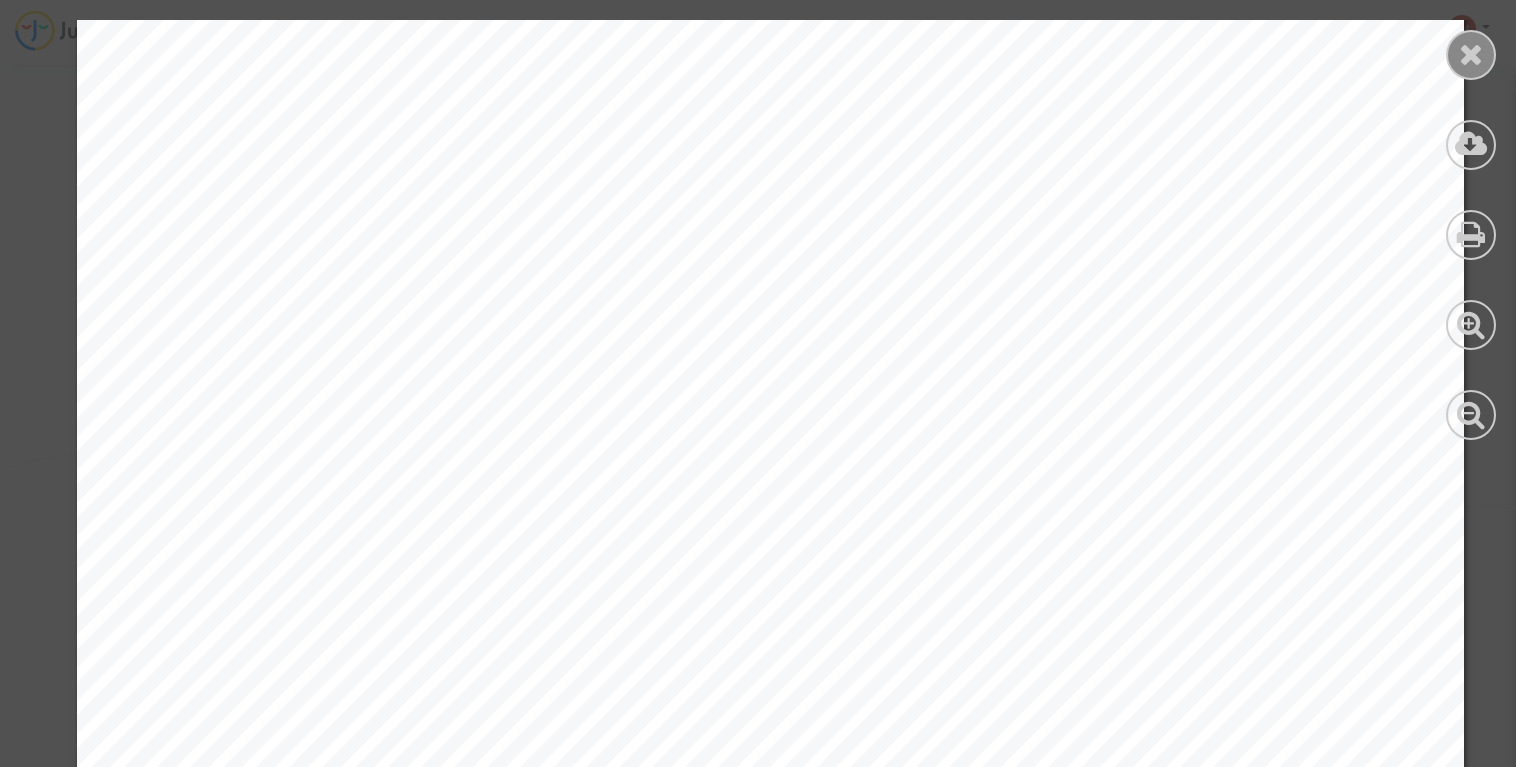 click at bounding box center (1471, 54) 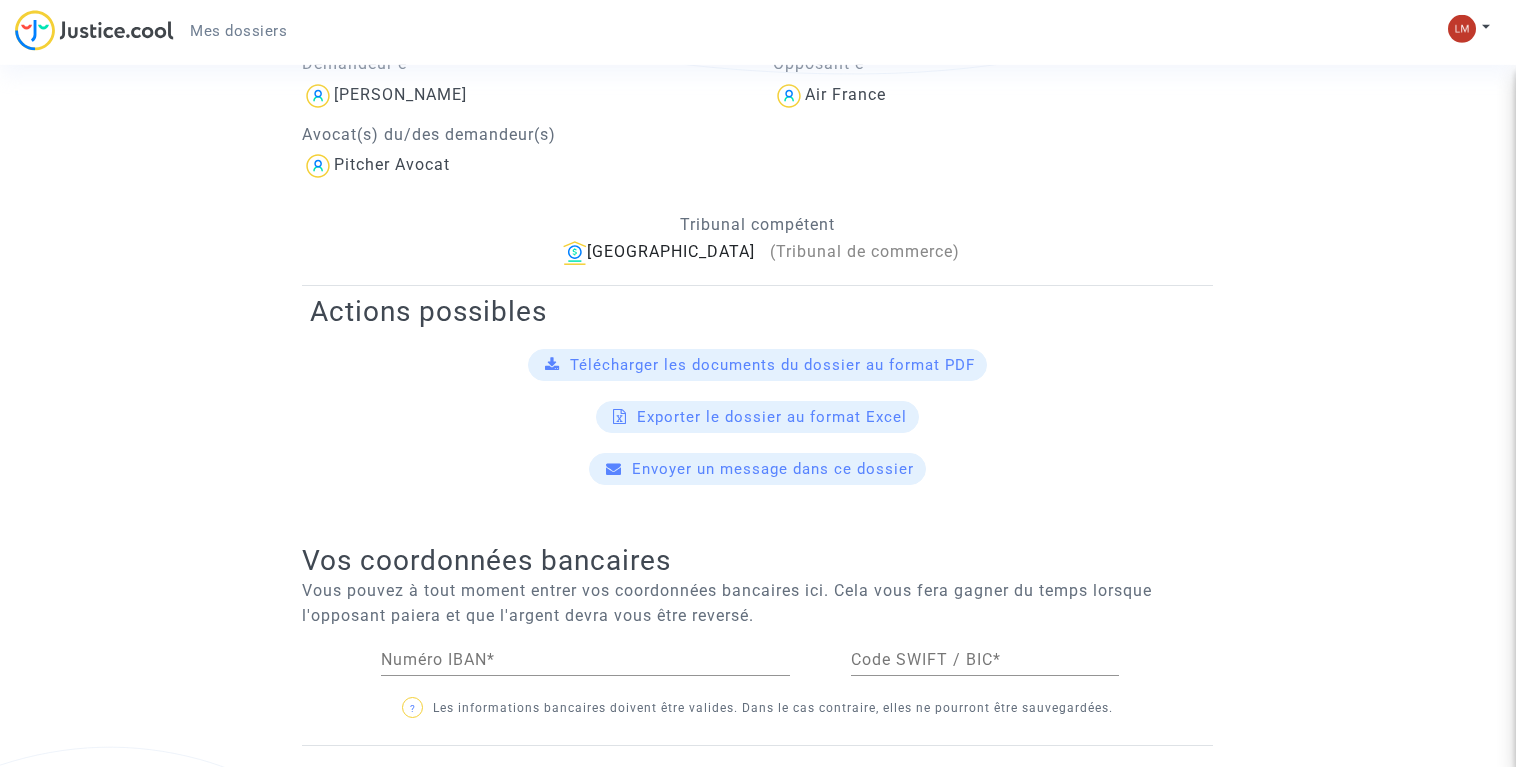 scroll, scrollTop: 530, scrollLeft: 0, axis: vertical 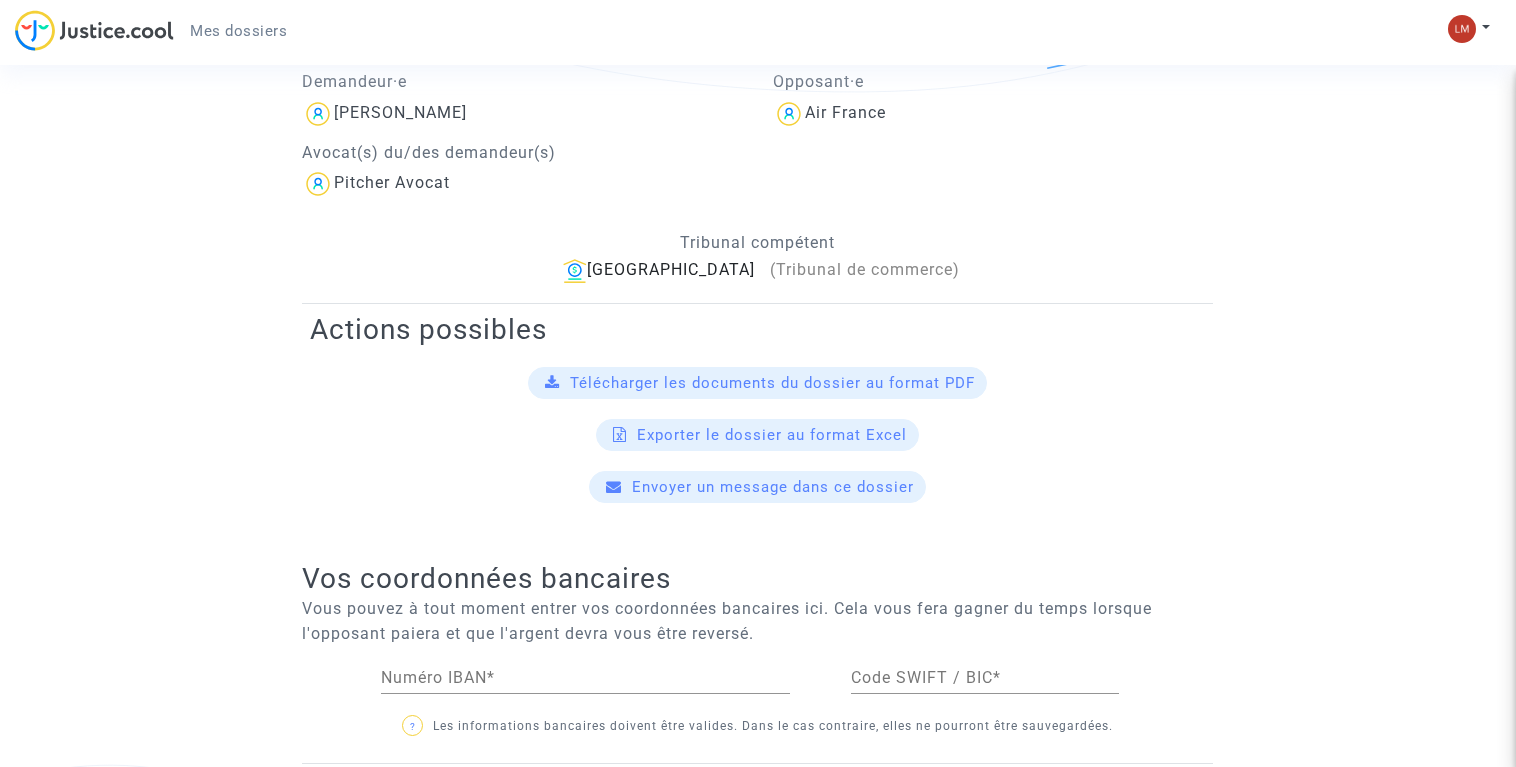 click on "Envoyer un message dans ce dossier" 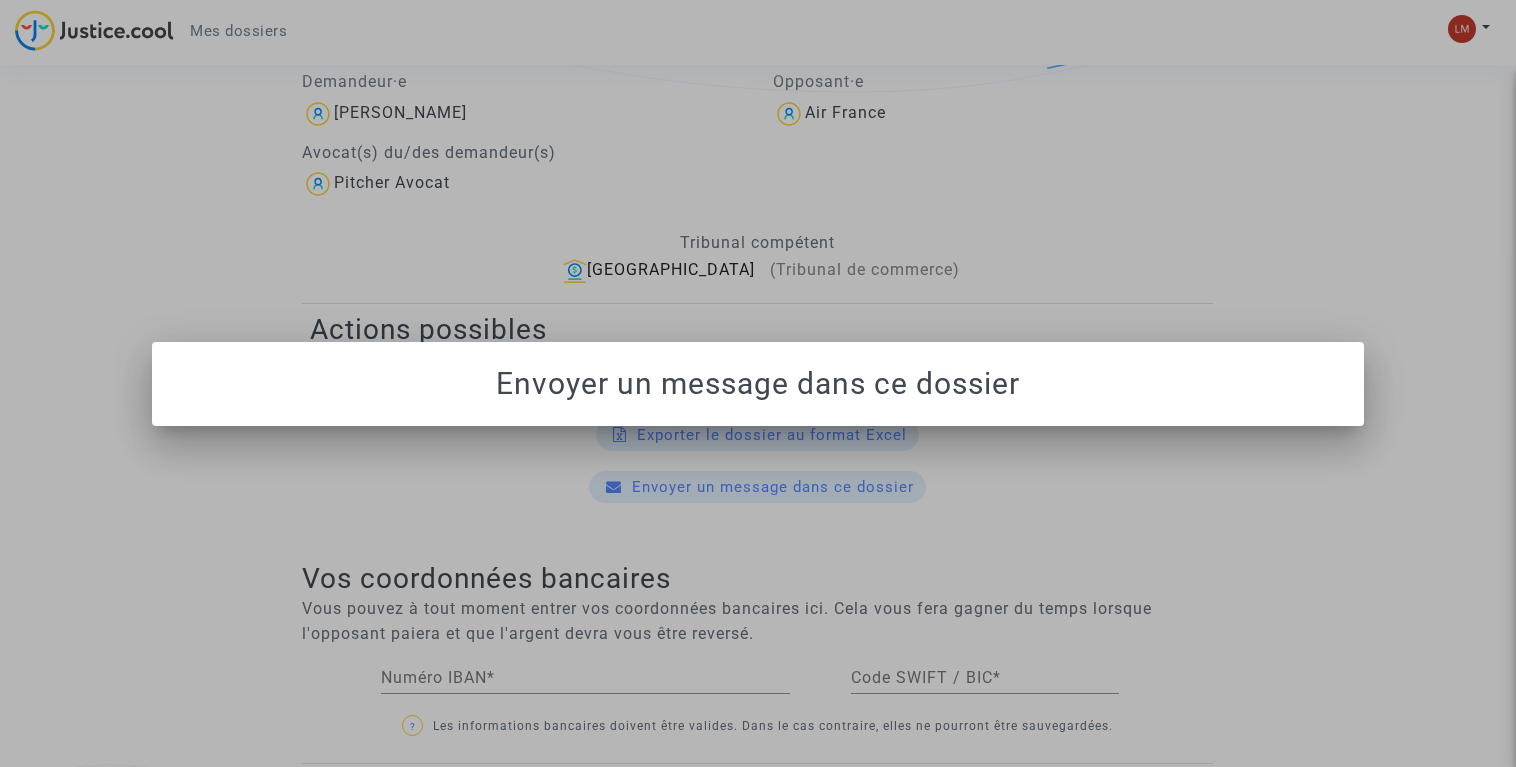 scroll, scrollTop: 0, scrollLeft: 0, axis: both 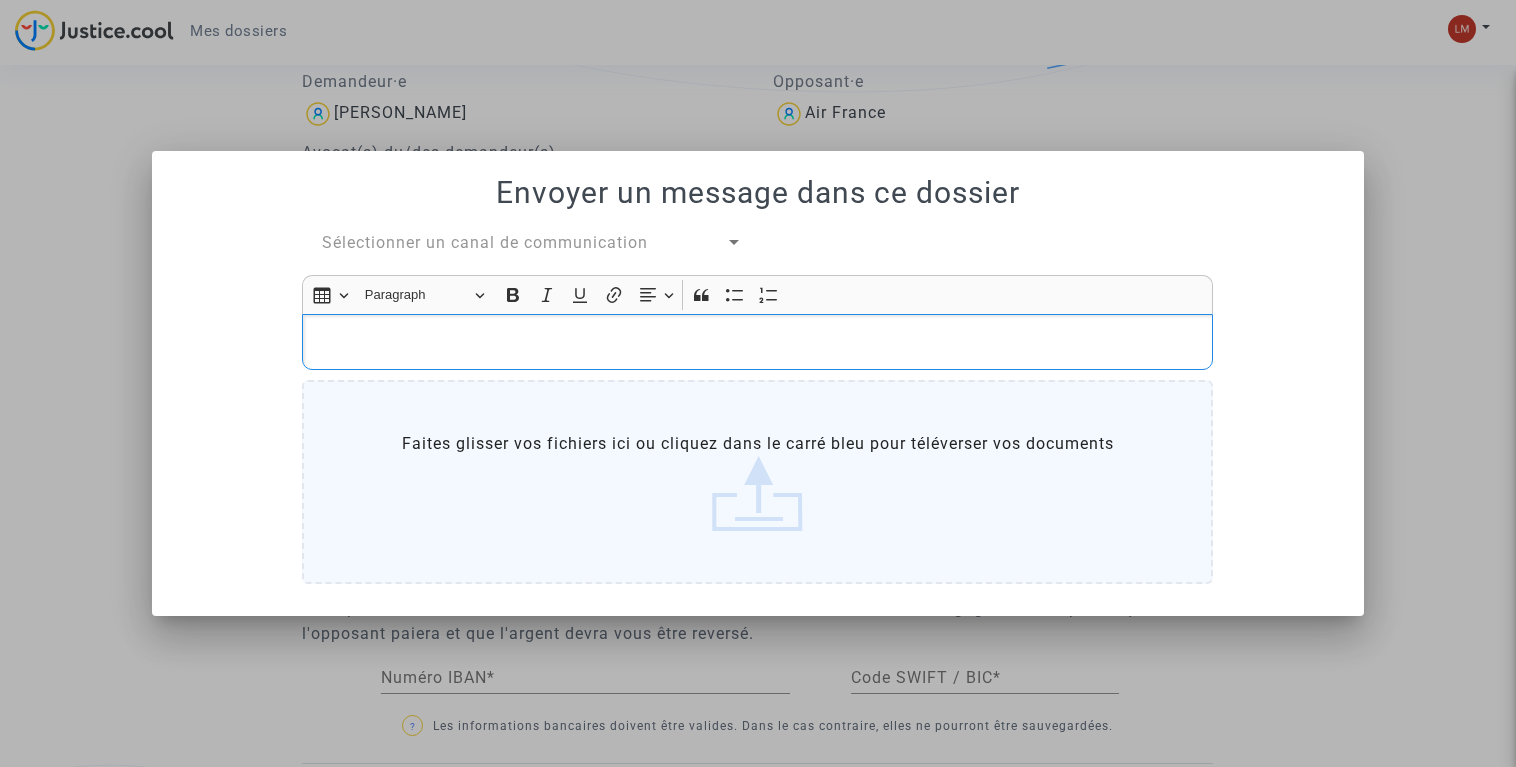 click at bounding box center [758, 342] 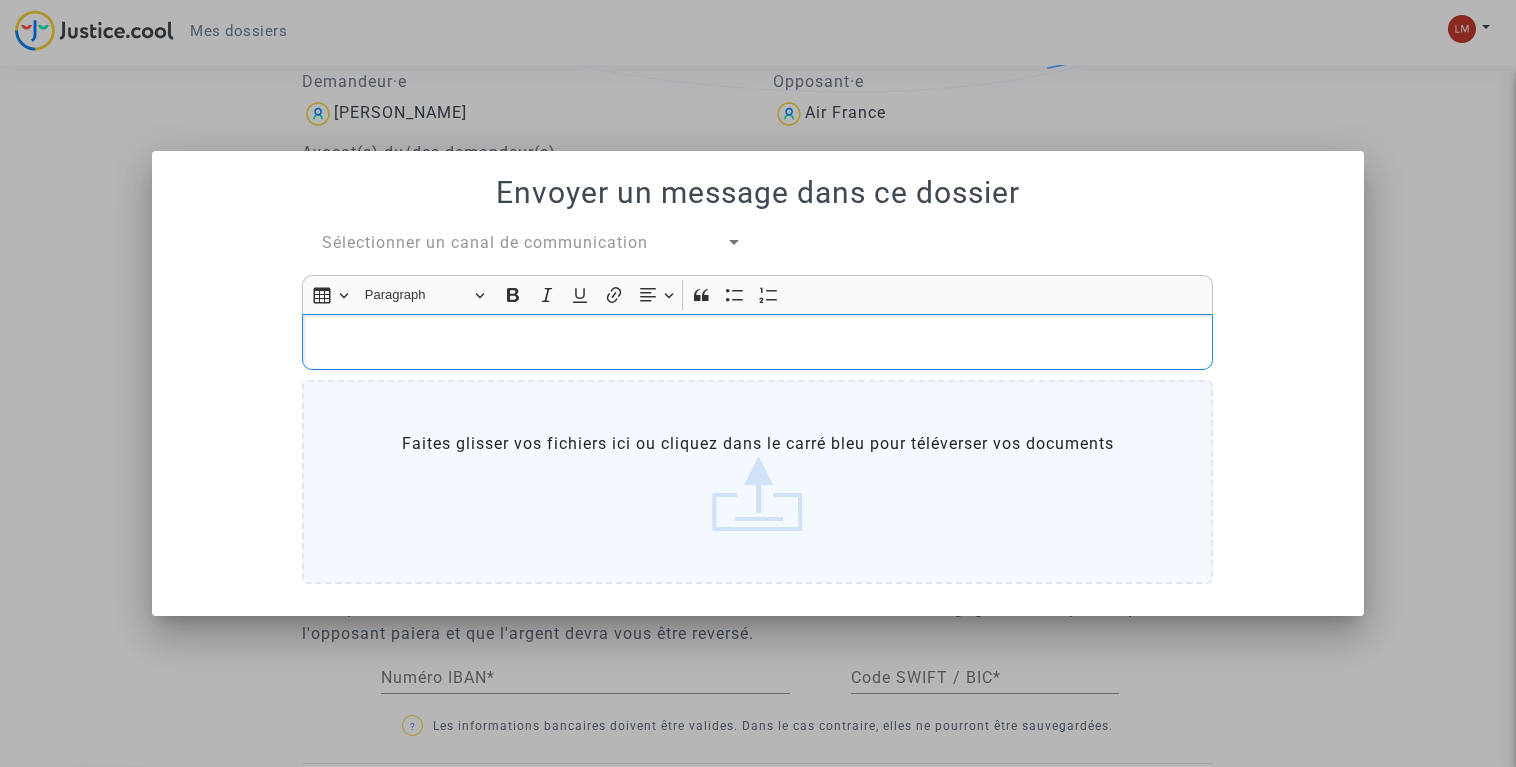 type 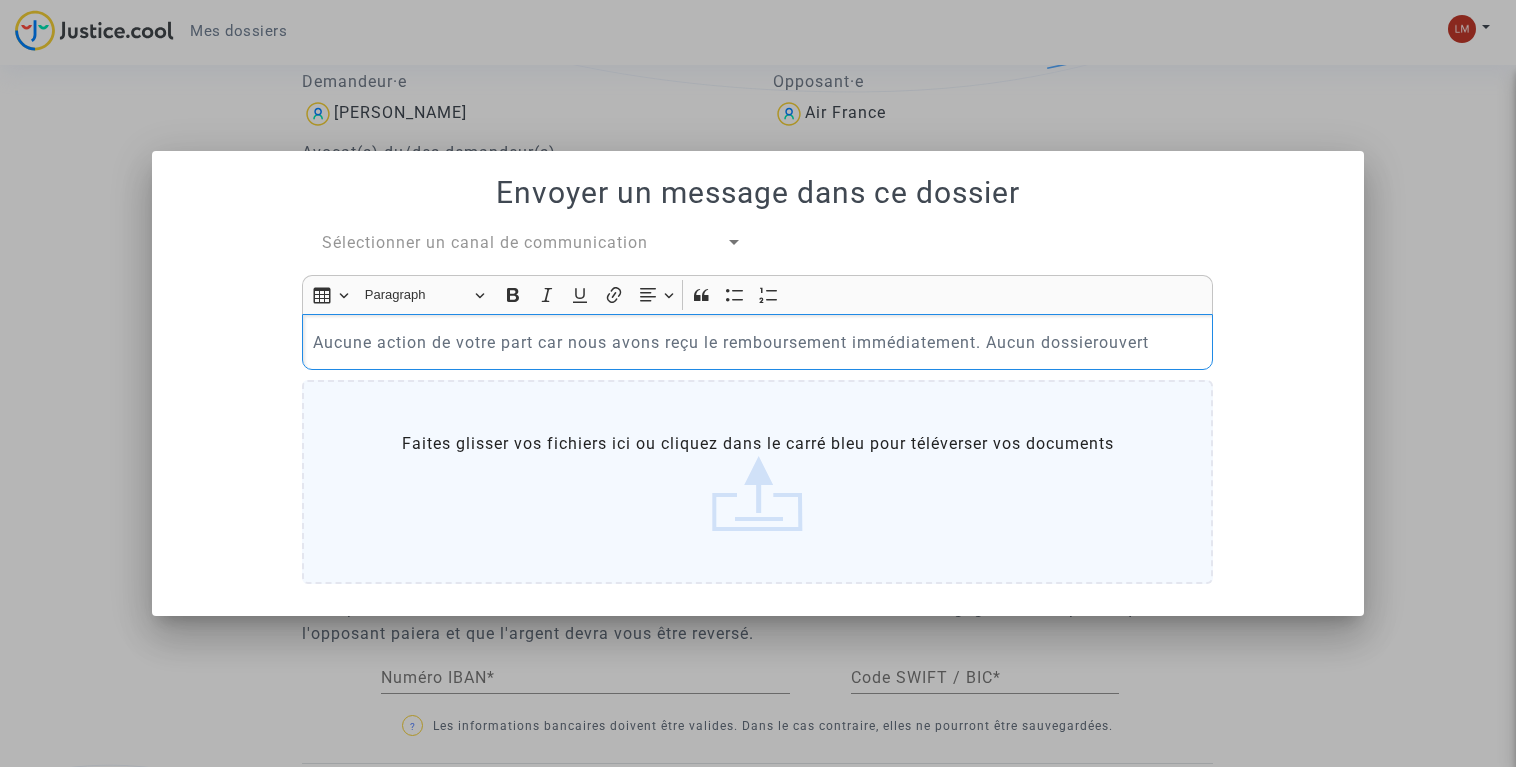 click on "Aucune action de votre part car nous avons reçu le remboursement immédiatement. Aucun dossierouvert" at bounding box center (758, 342) 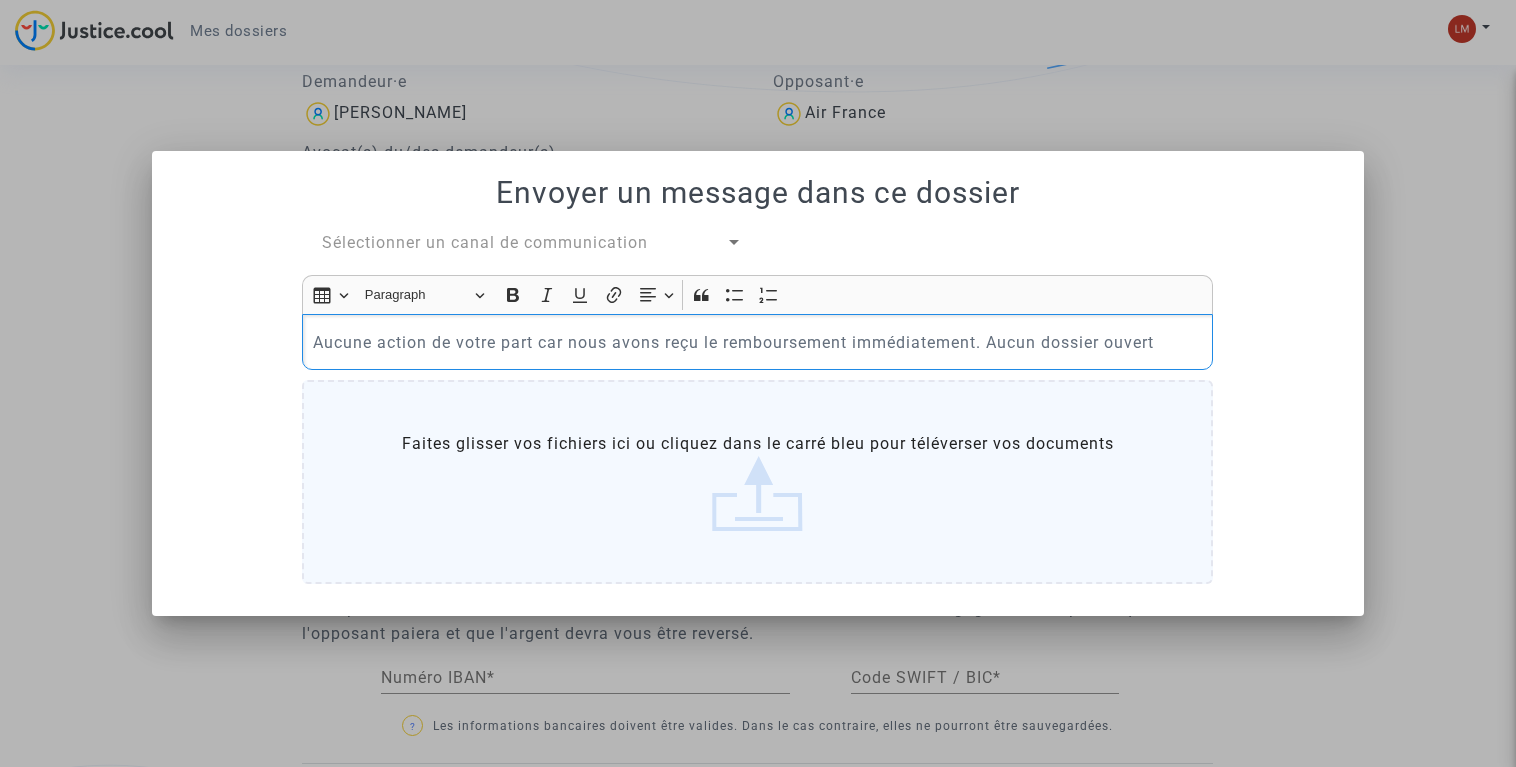click on "Aucune action de votre part car nous avons reçu le remboursement immédiatement. Aucun dossier ouvert" at bounding box center (758, 342) 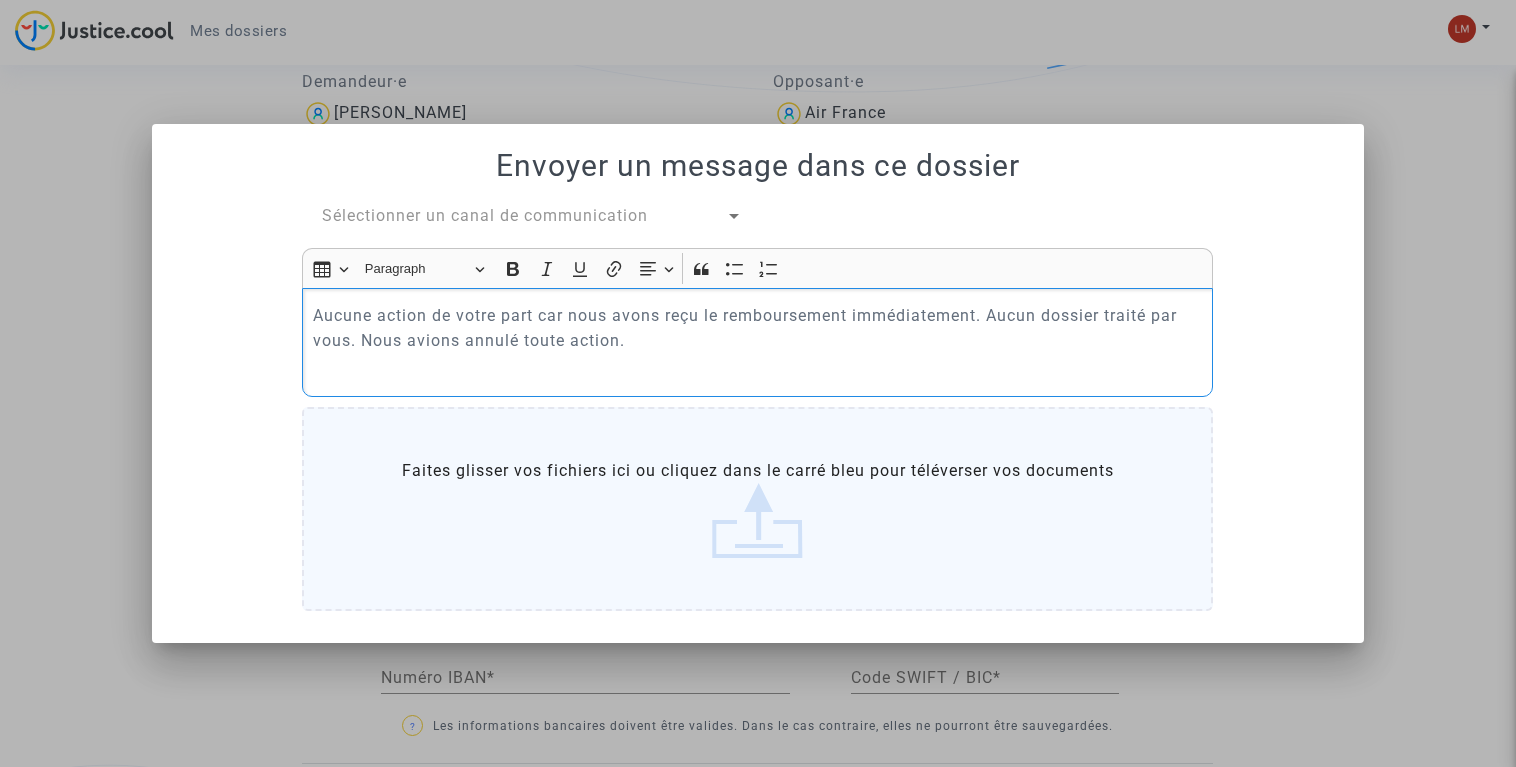 click on "Aucune action de votre part car nous avons reçu le remboursement immédiatement. Aucun dossier traité par vous. Nous avions annulé toute action." at bounding box center (758, 328) 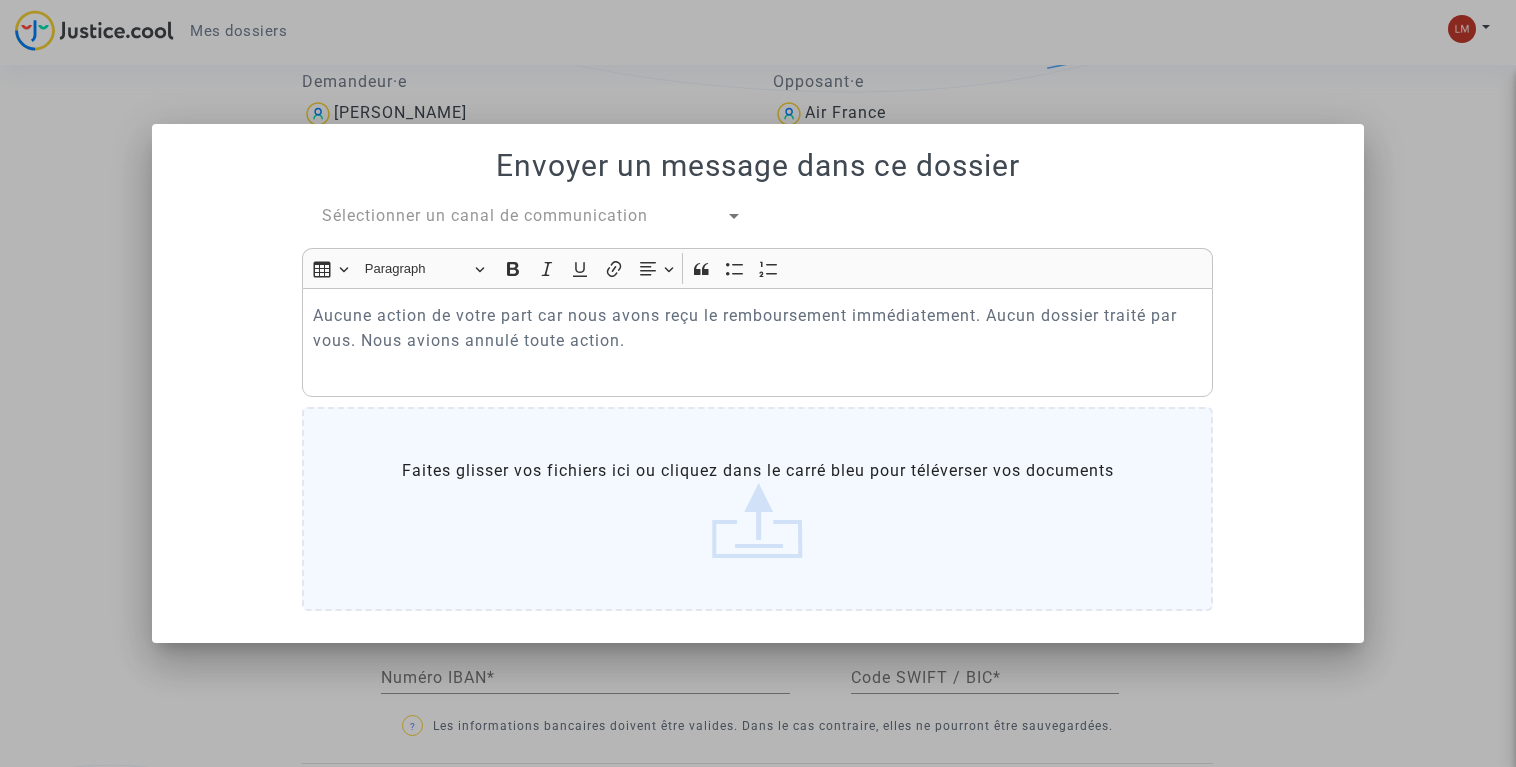 click on "Sélectionner un canal de communication" at bounding box center (485, 215) 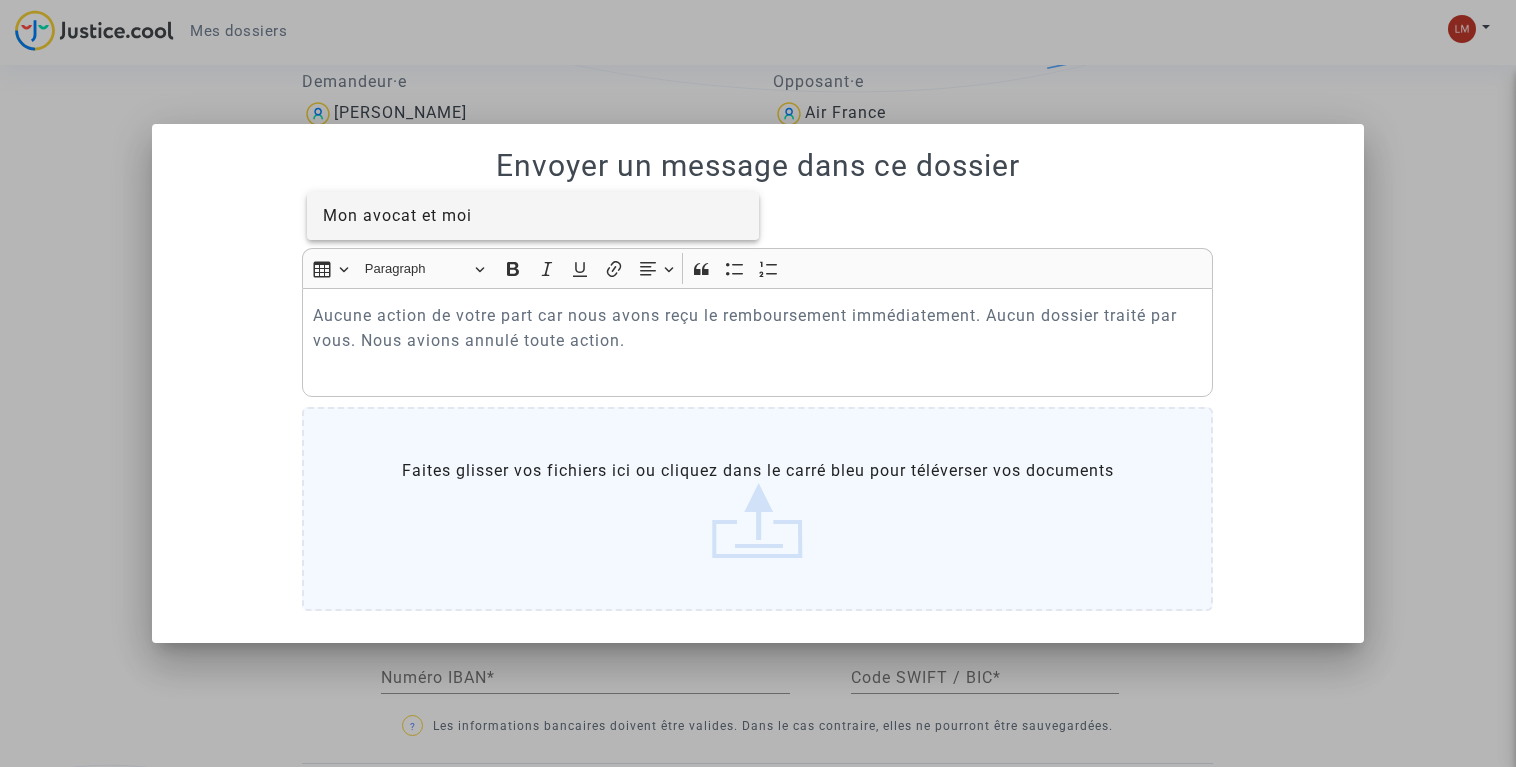 click on "Mon avocat et moi" at bounding box center (397, 215) 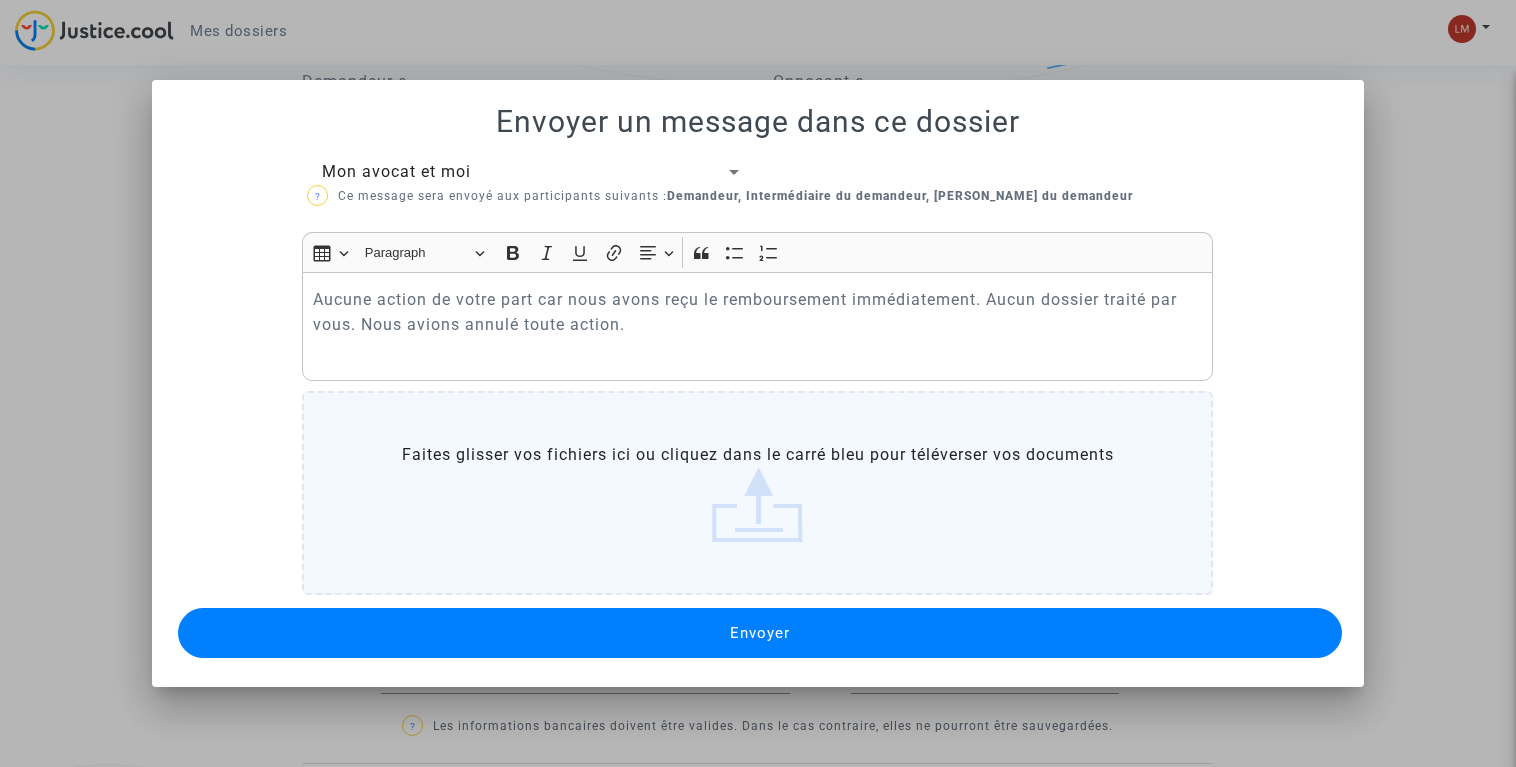click on "Envoyer" at bounding box center [760, 633] 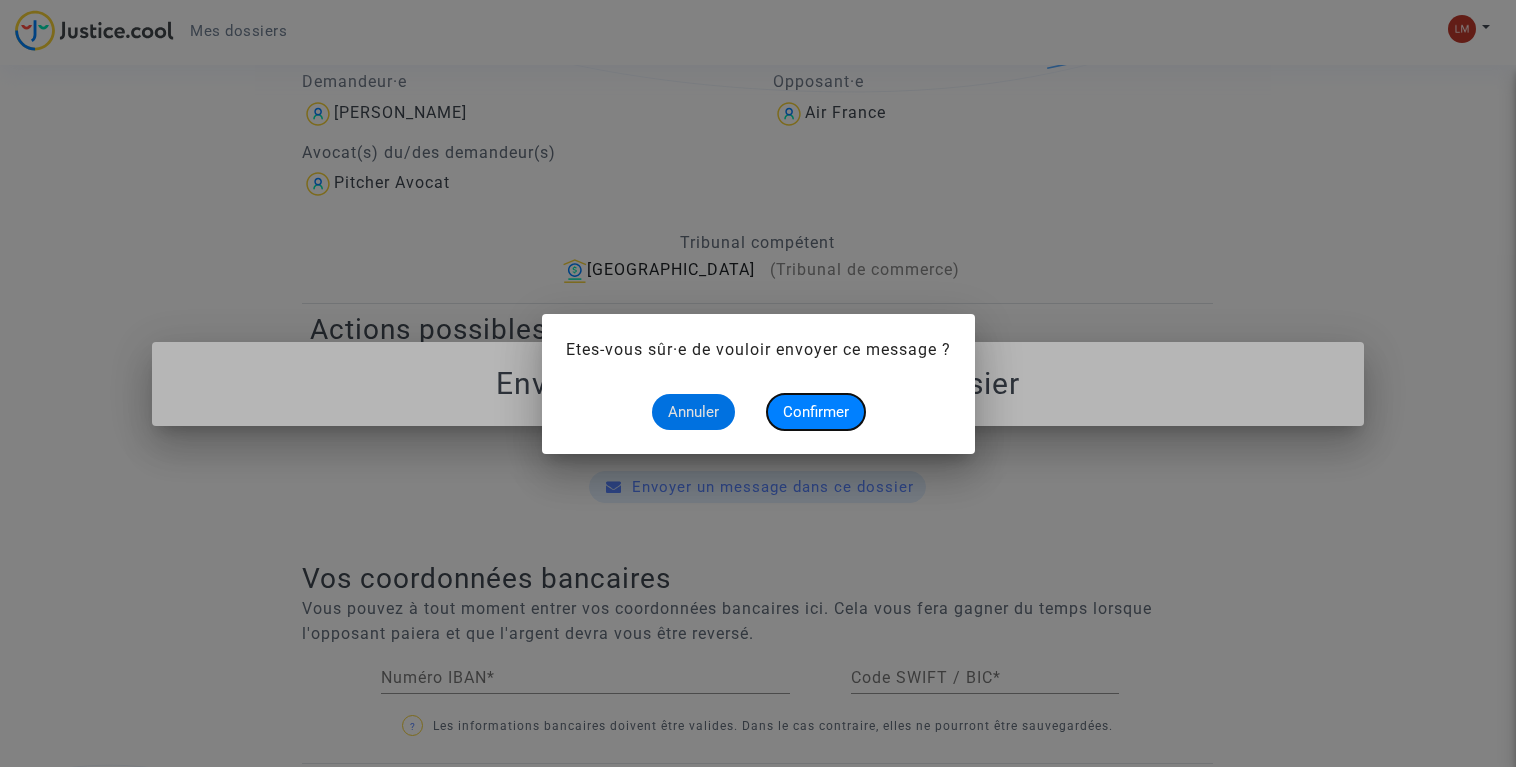 drag, startPoint x: 821, startPoint y: 409, endPoint x: 812, endPoint y: 449, distance: 41 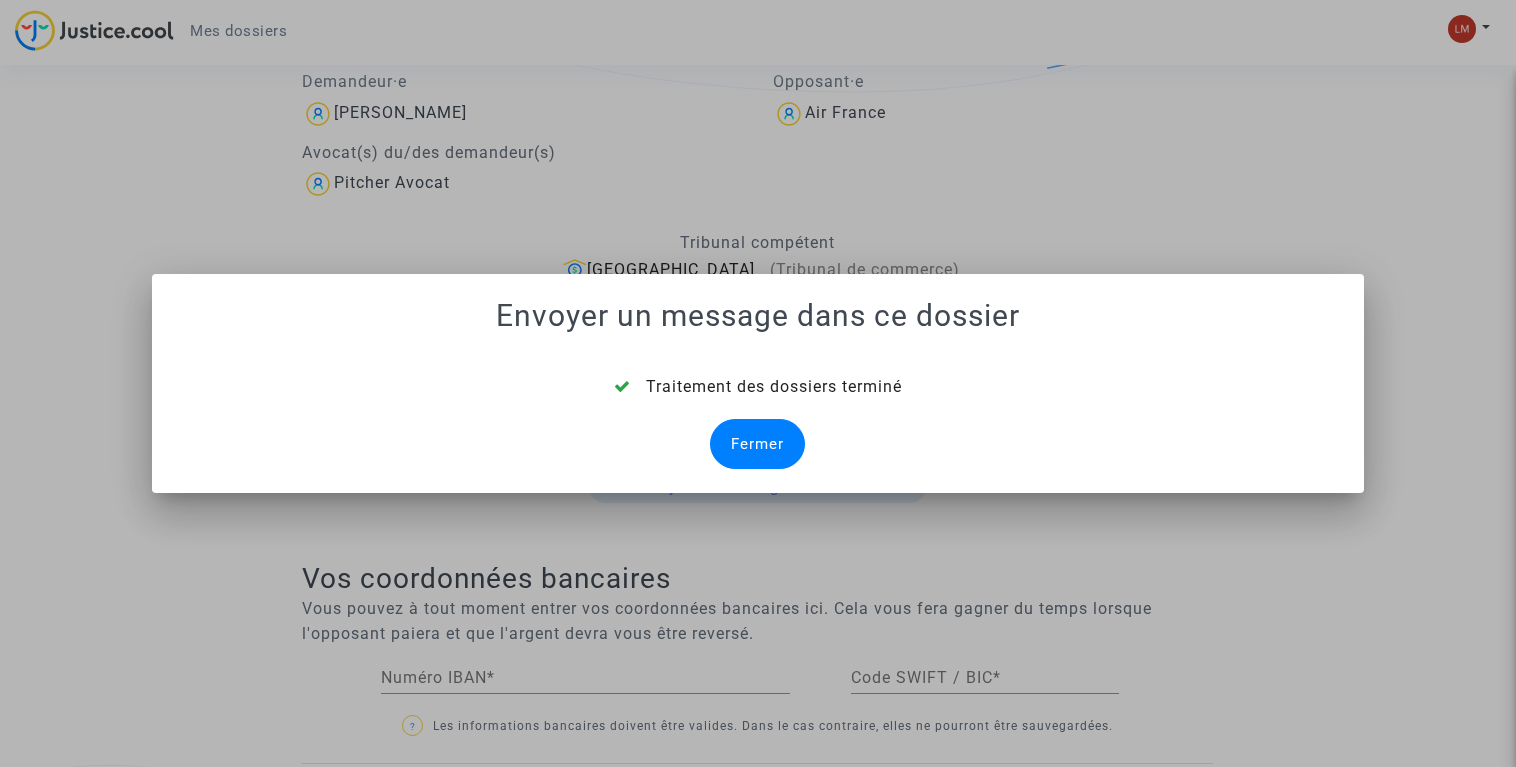 click on "Fermer" at bounding box center [757, 444] 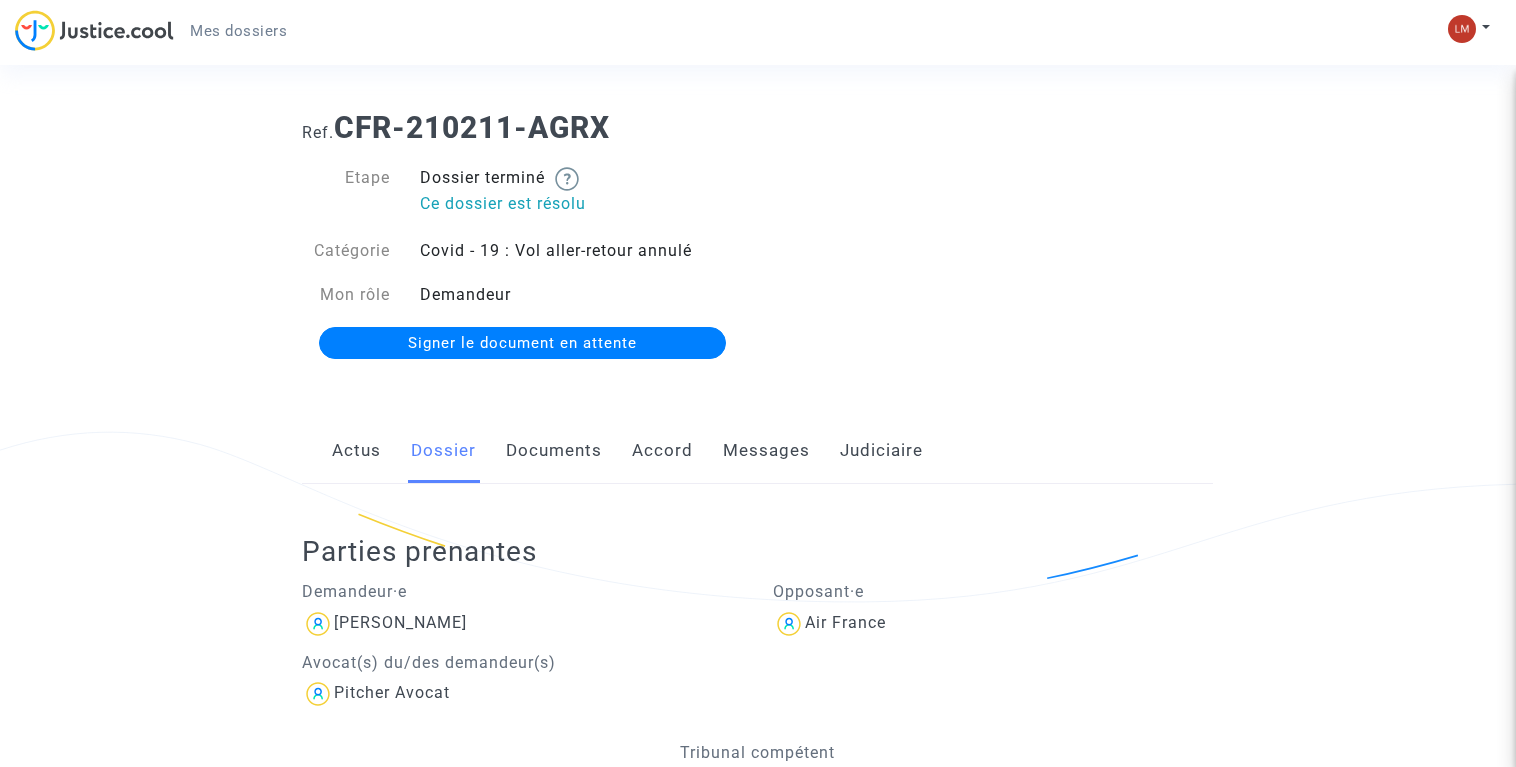 scroll, scrollTop: 0, scrollLeft: 0, axis: both 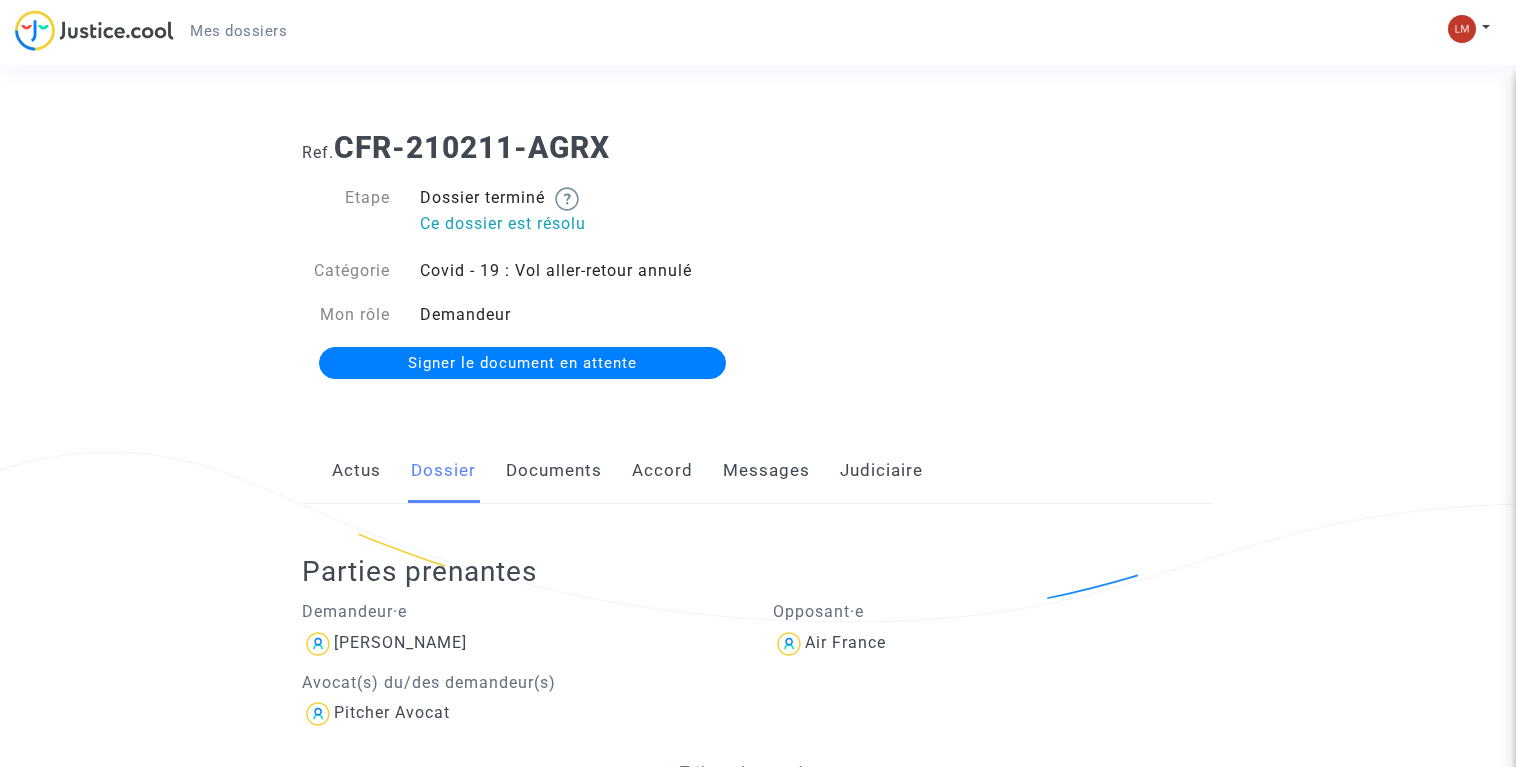 click on "Documents" 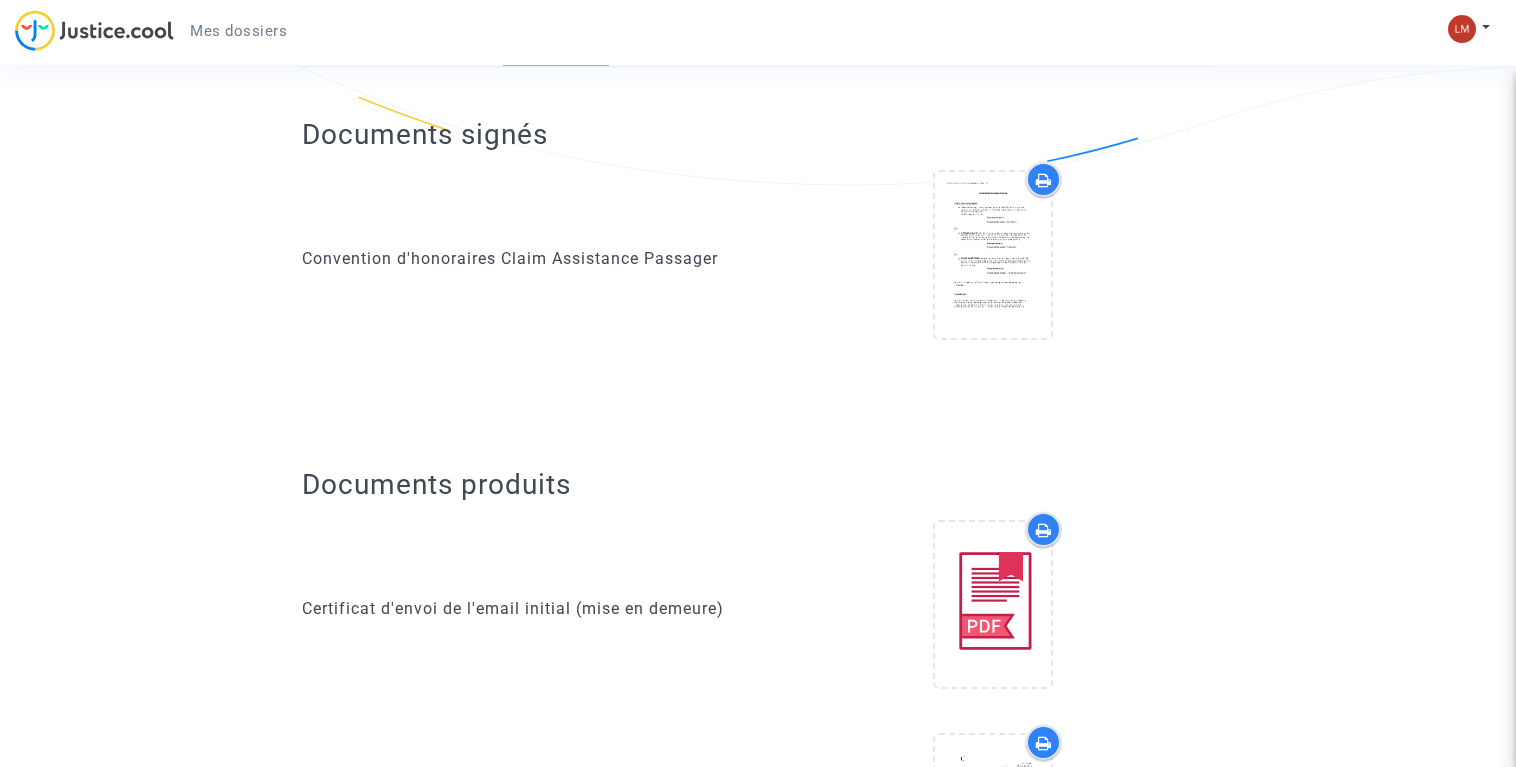 scroll, scrollTop: 612, scrollLeft: 0, axis: vertical 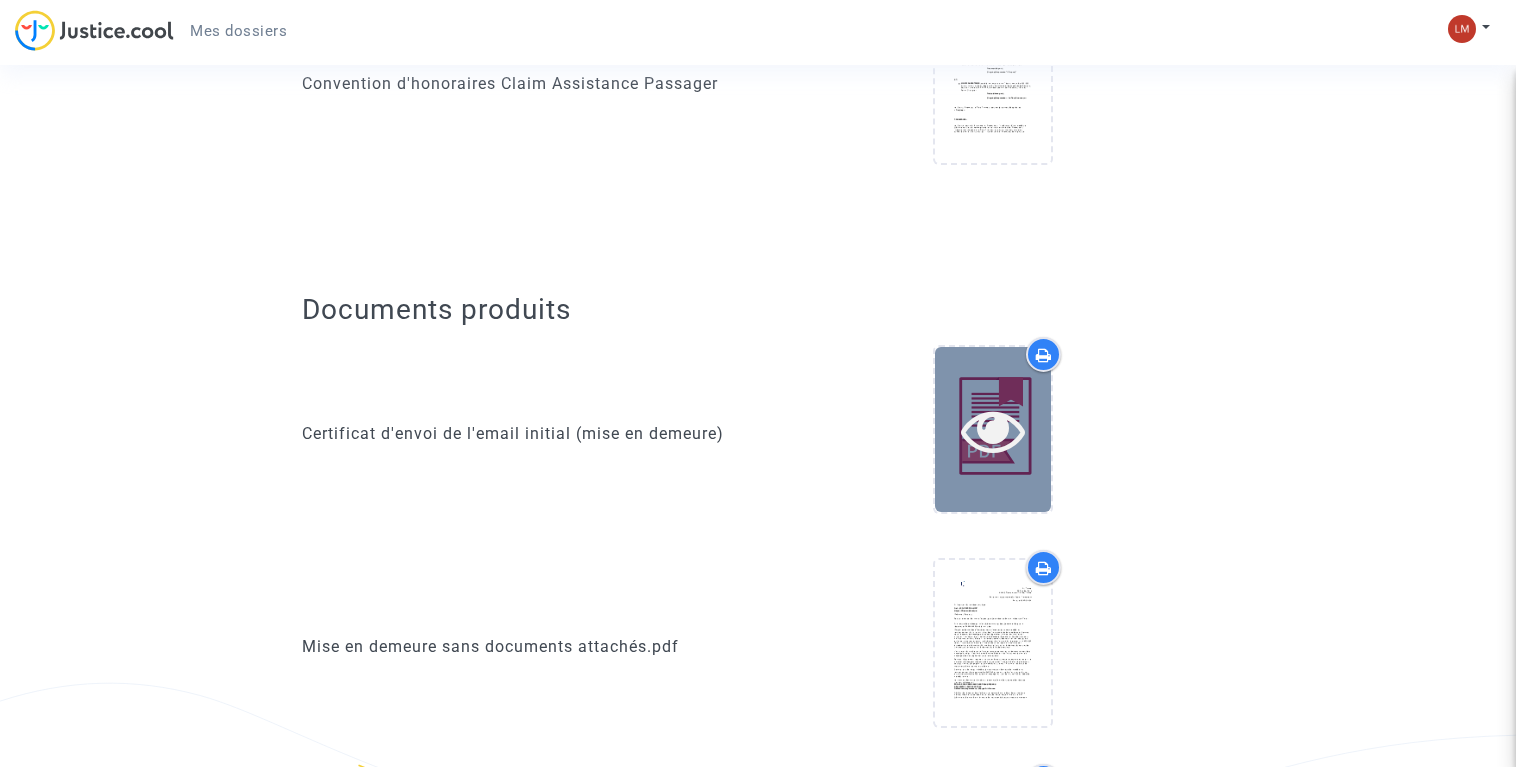 click at bounding box center [993, 429] 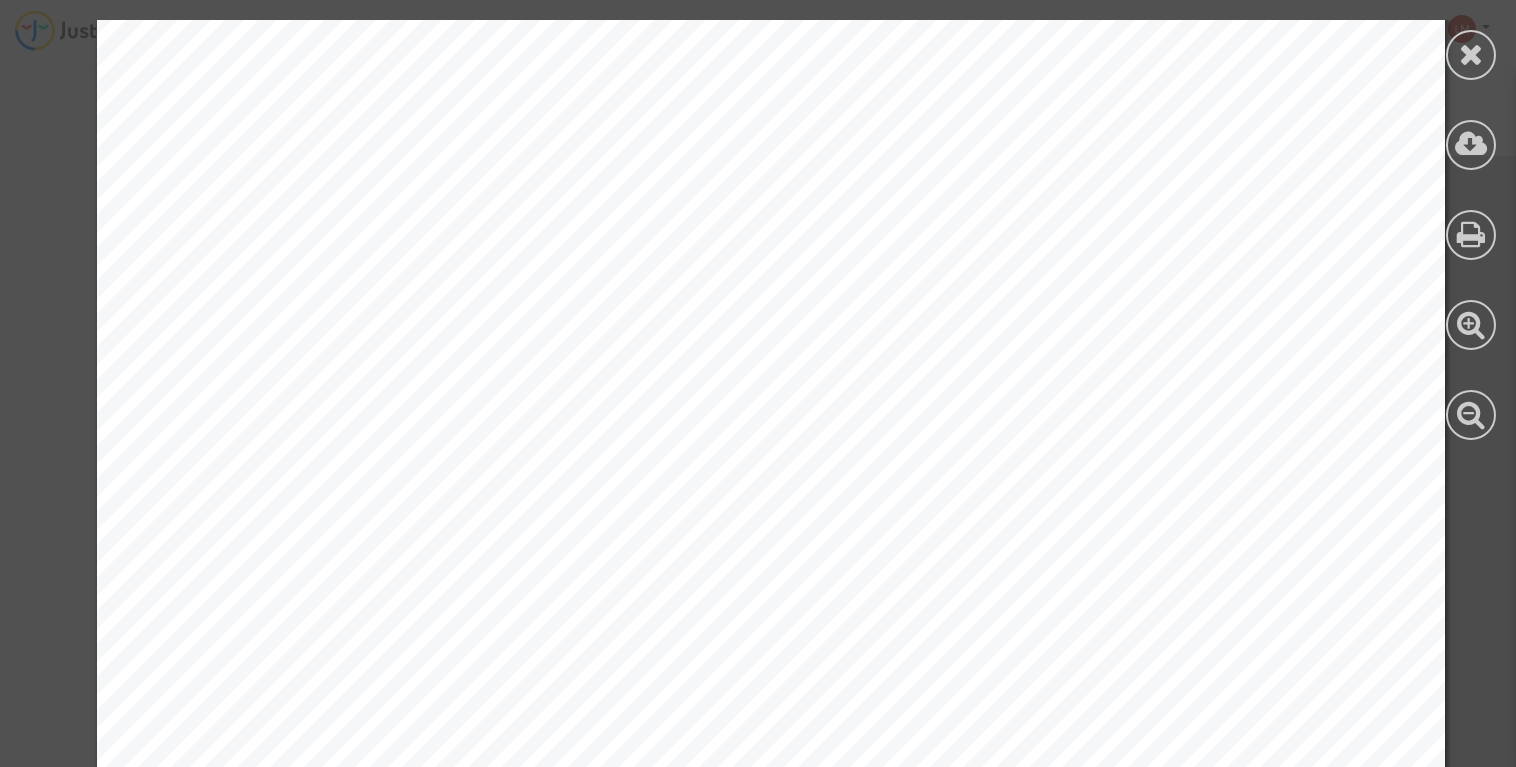 scroll, scrollTop: 0, scrollLeft: 0, axis: both 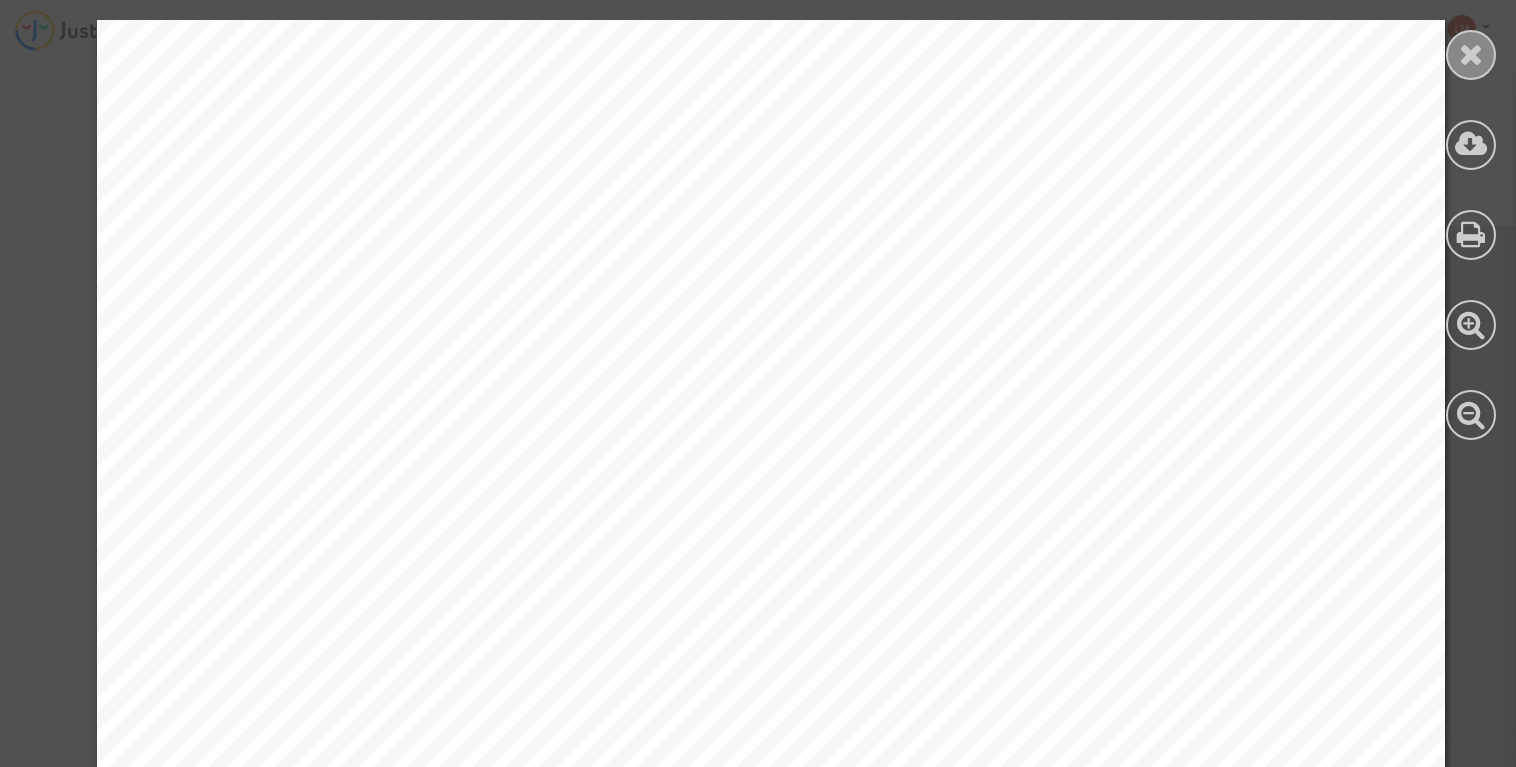 click at bounding box center [1471, 54] 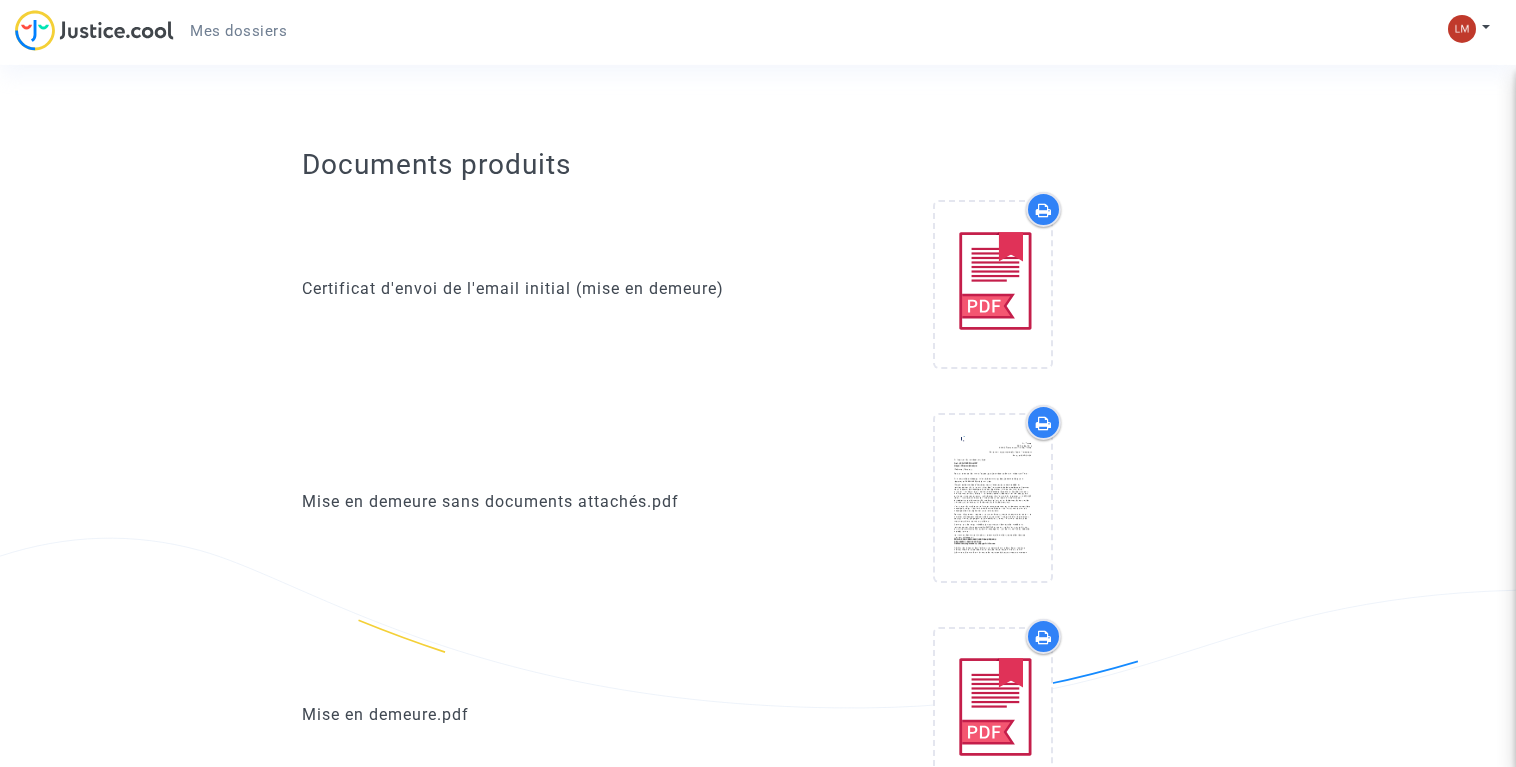 scroll, scrollTop: 816, scrollLeft: 0, axis: vertical 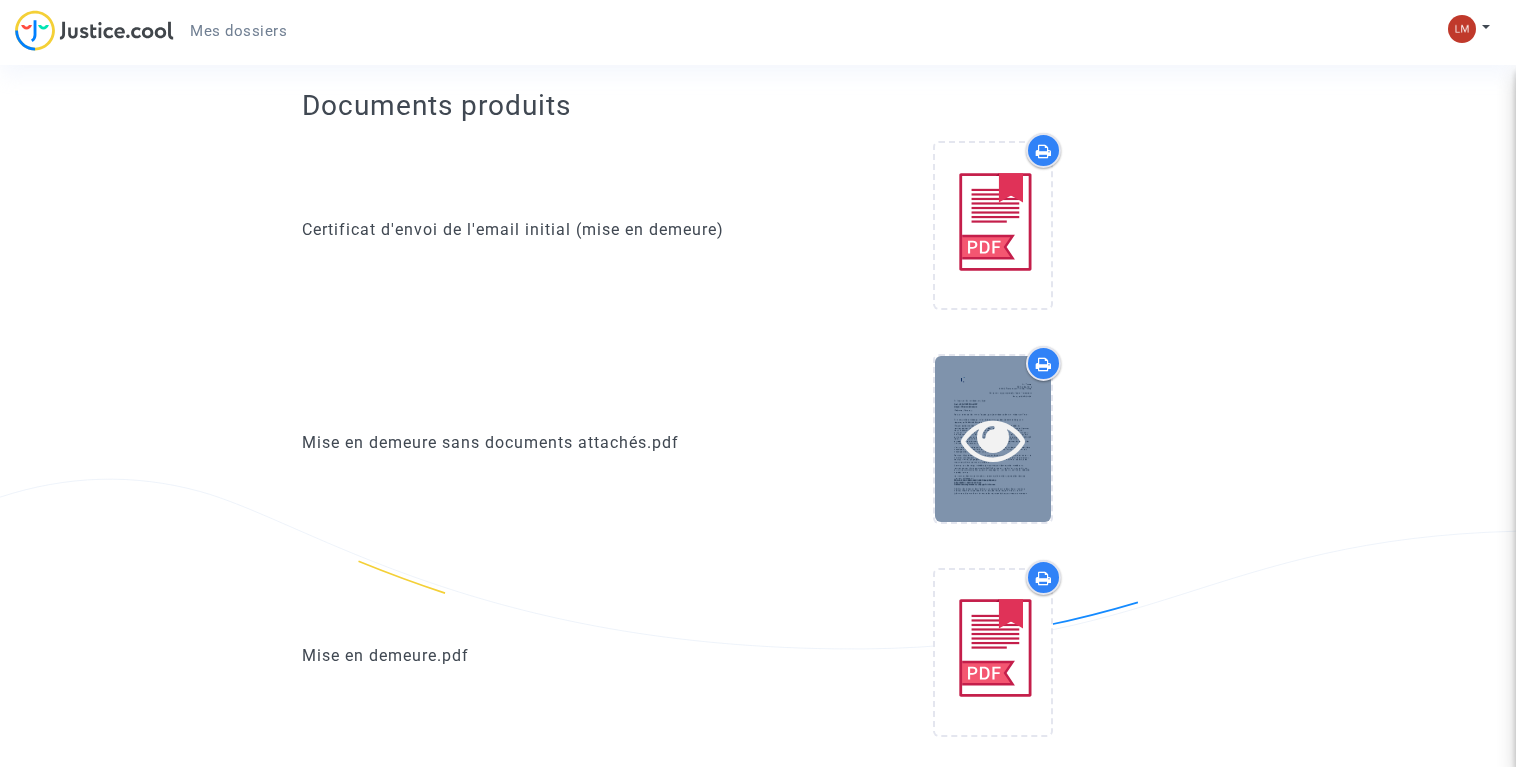 click at bounding box center (993, 438) 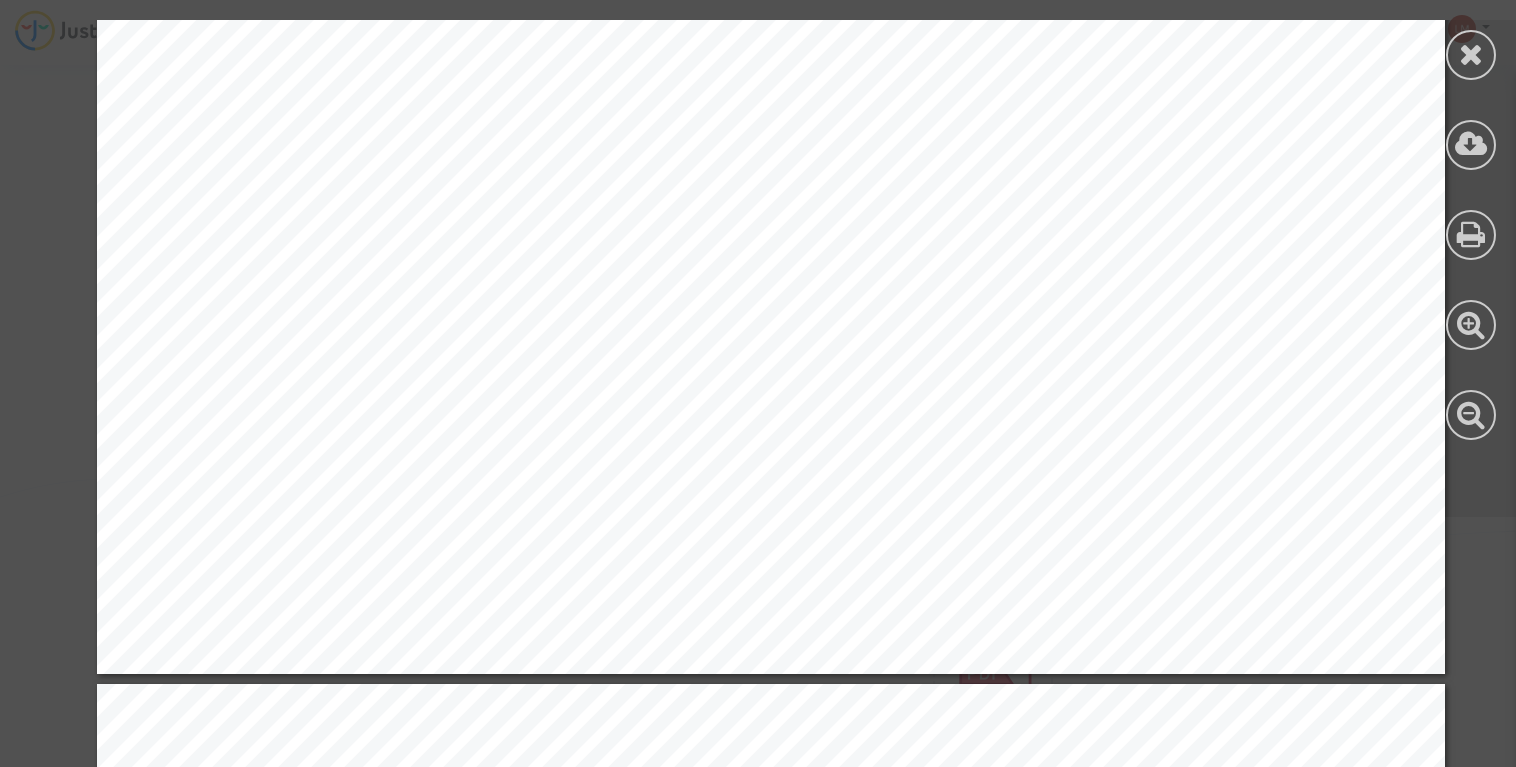 scroll, scrollTop: 1710, scrollLeft: 0, axis: vertical 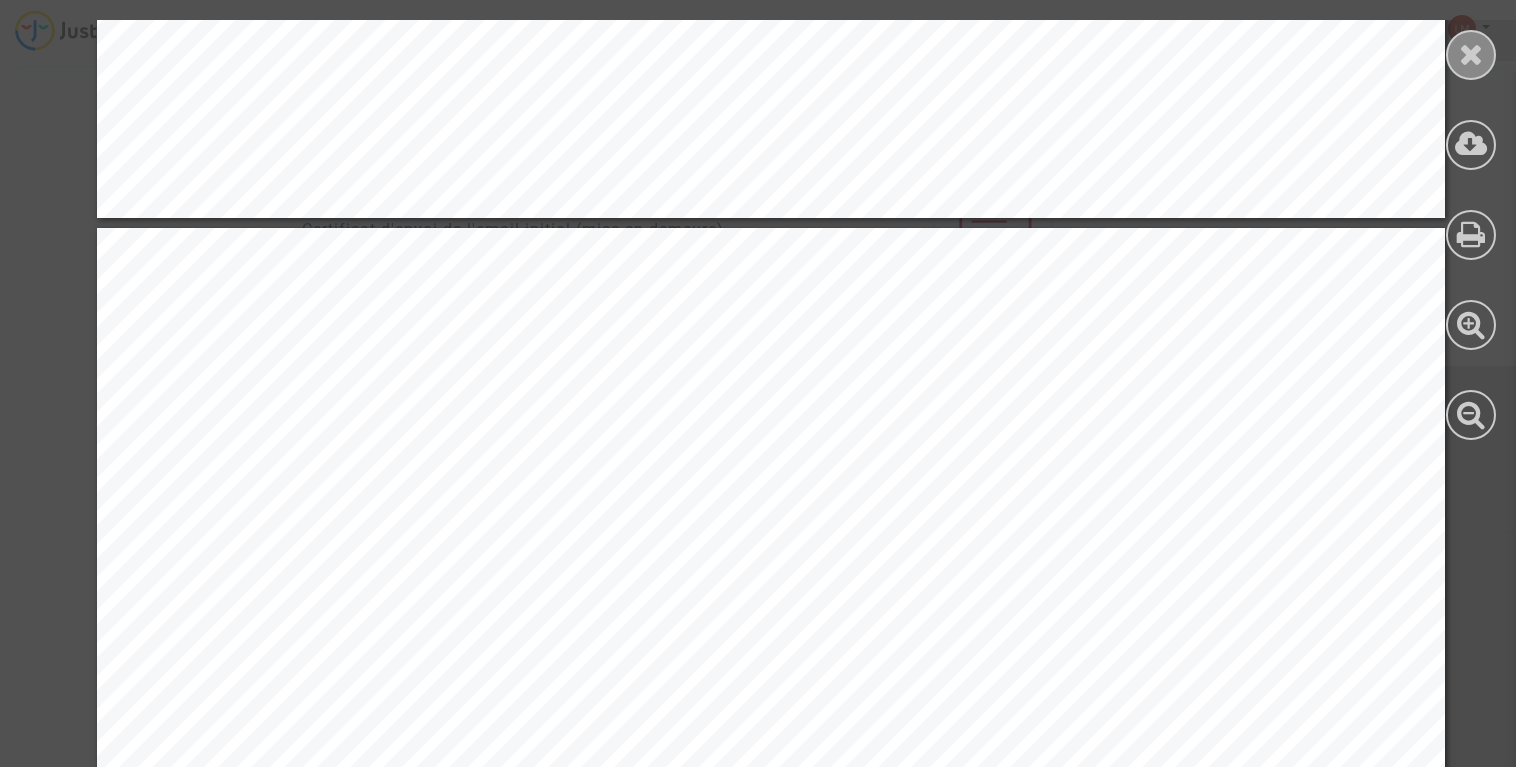 click at bounding box center (1471, 54) 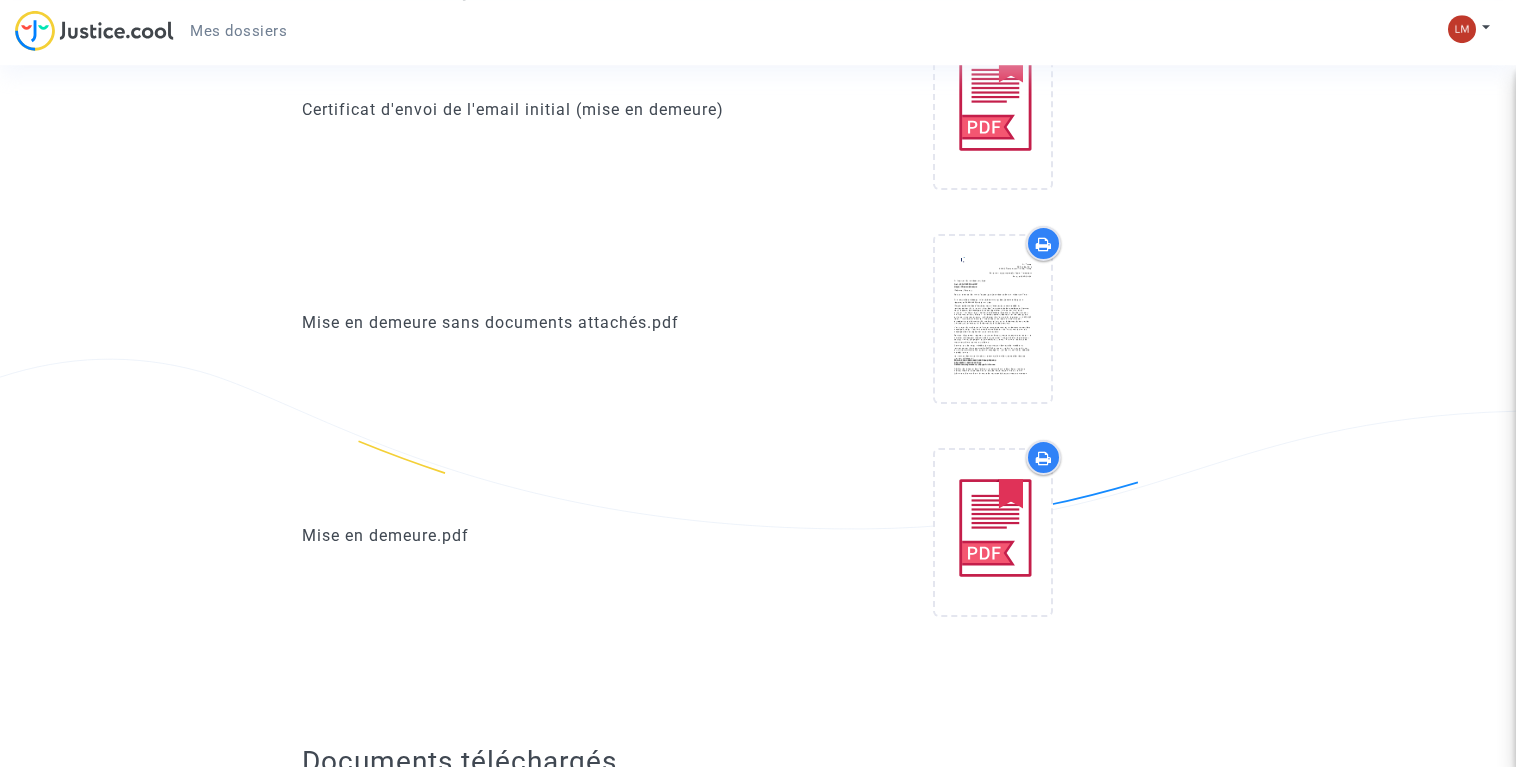 scroll, scrollTop: 1020, scrollLeft: 0, axis: vertical 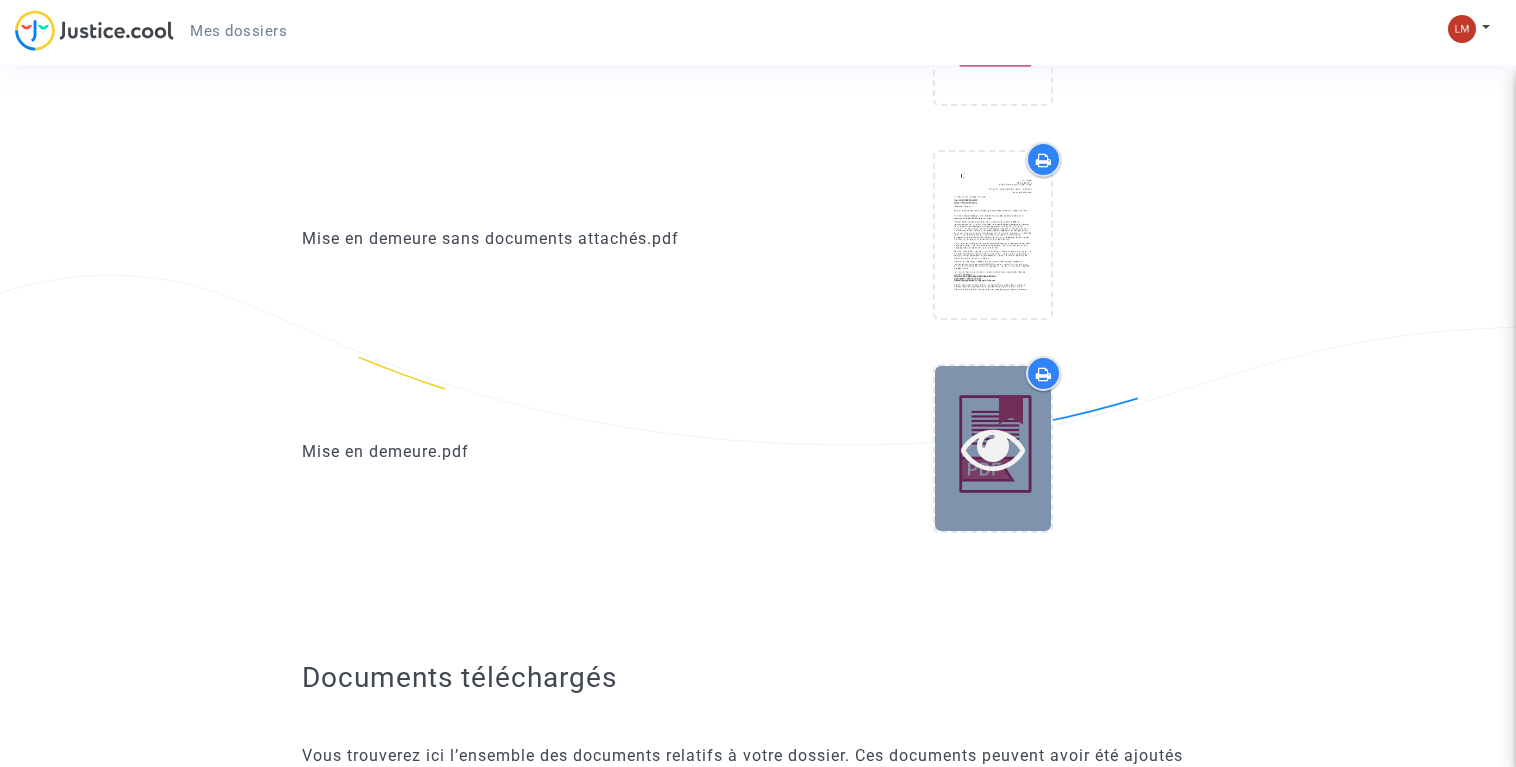 click at bounding box center [993, 448] 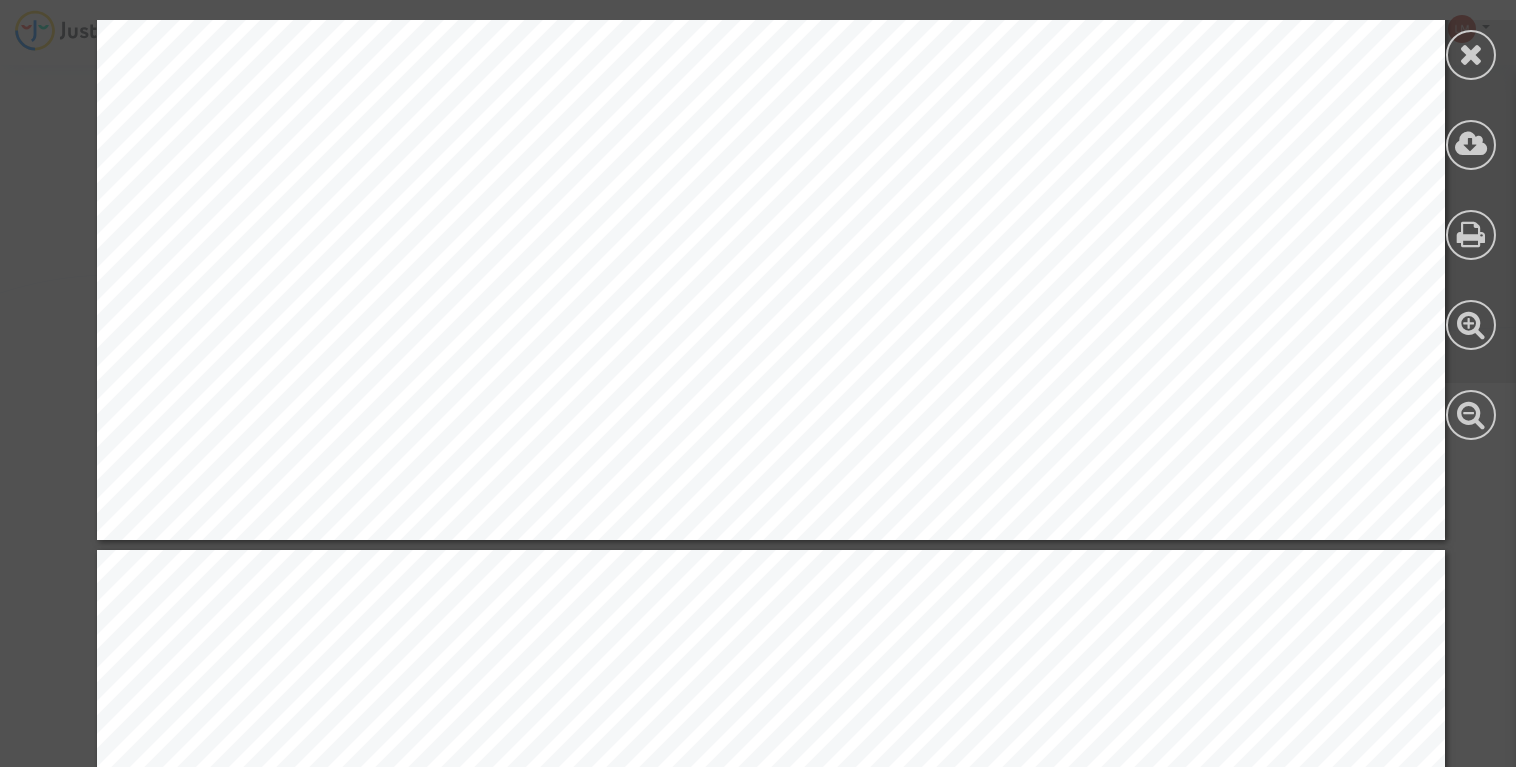 scroll, scrollTop: 1254, scrollLeft: 0, axis: vertical 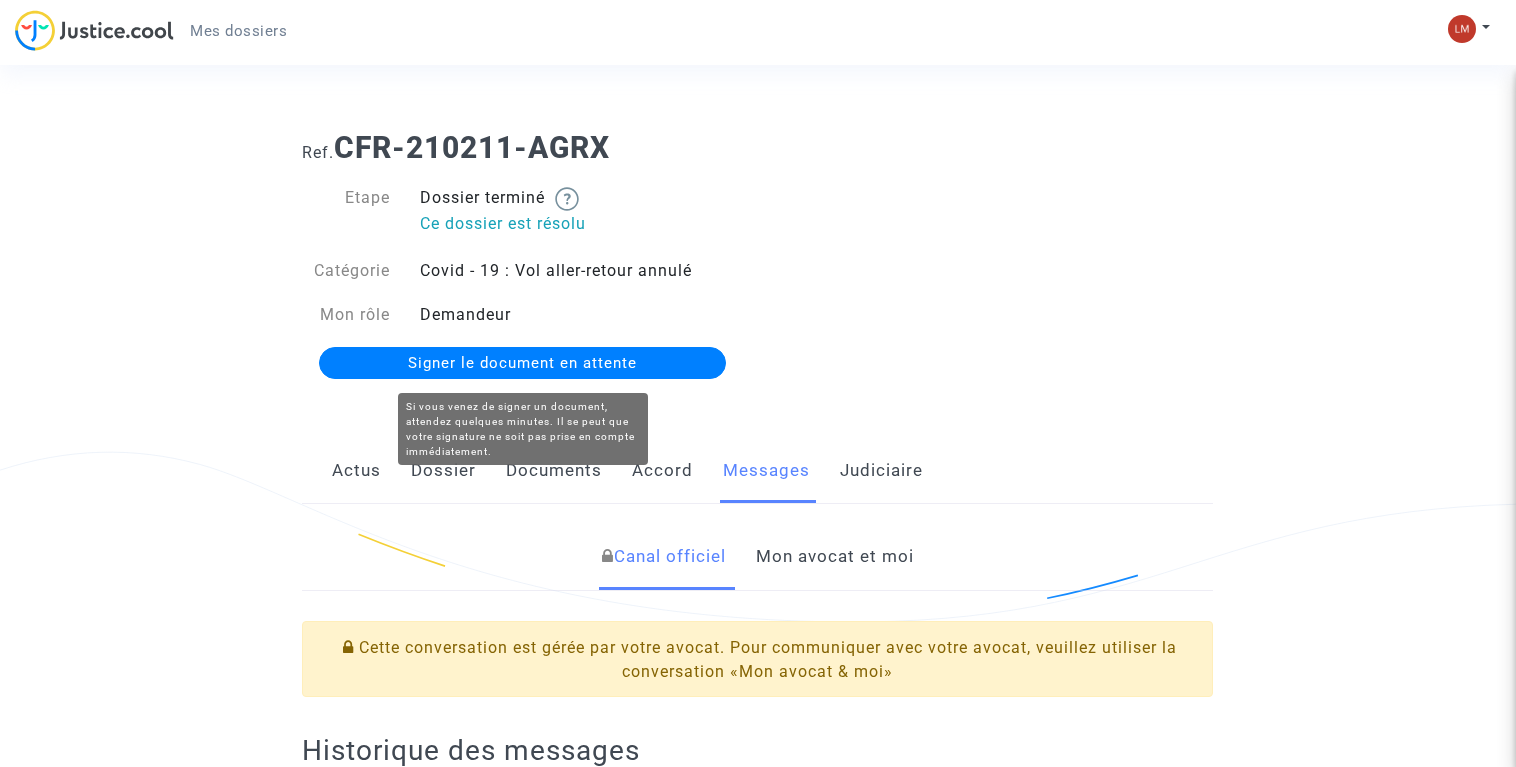 click on "Signer le document en attente" 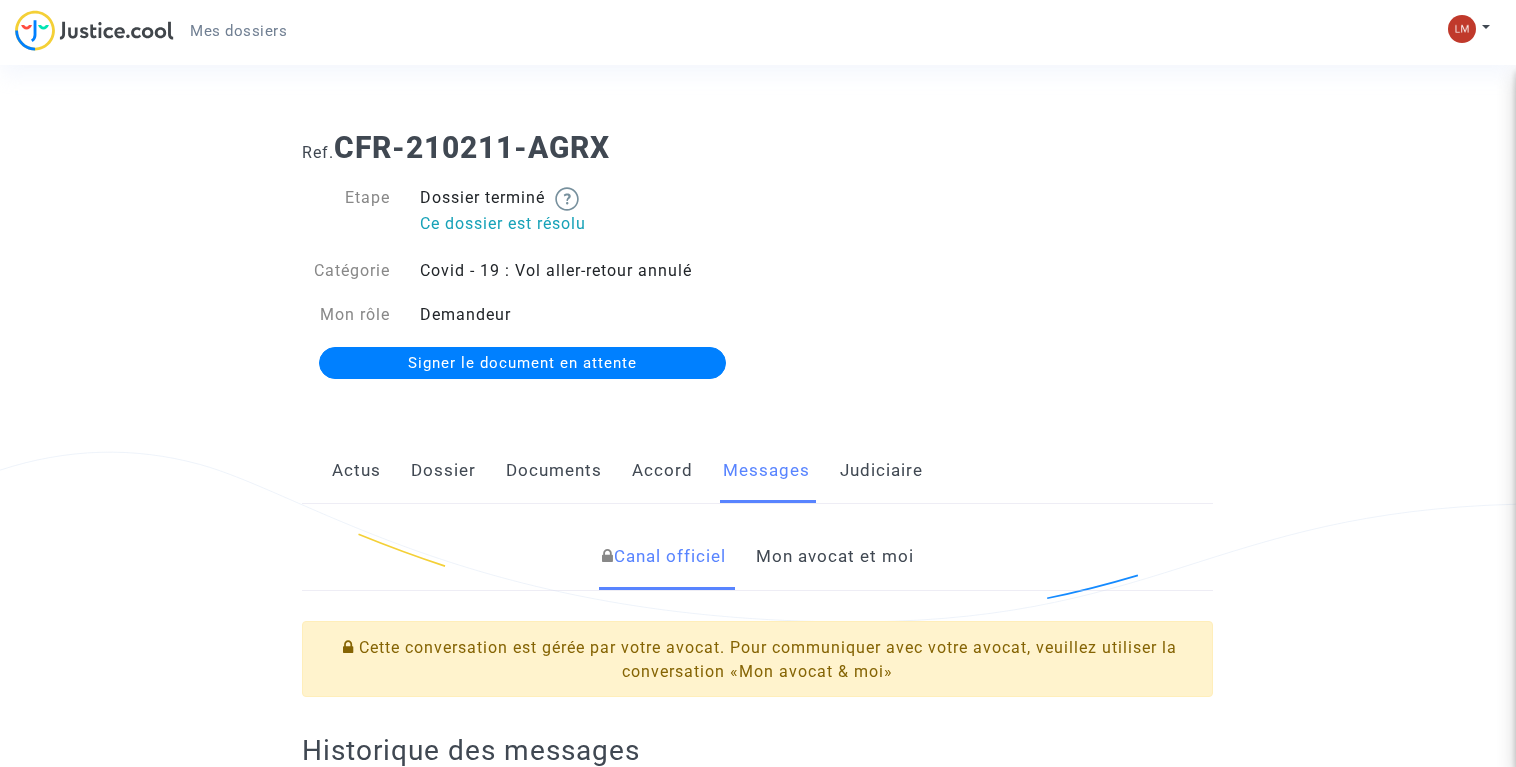 scroll, scrollTop: 0, scrollLeft: 0, axis: both 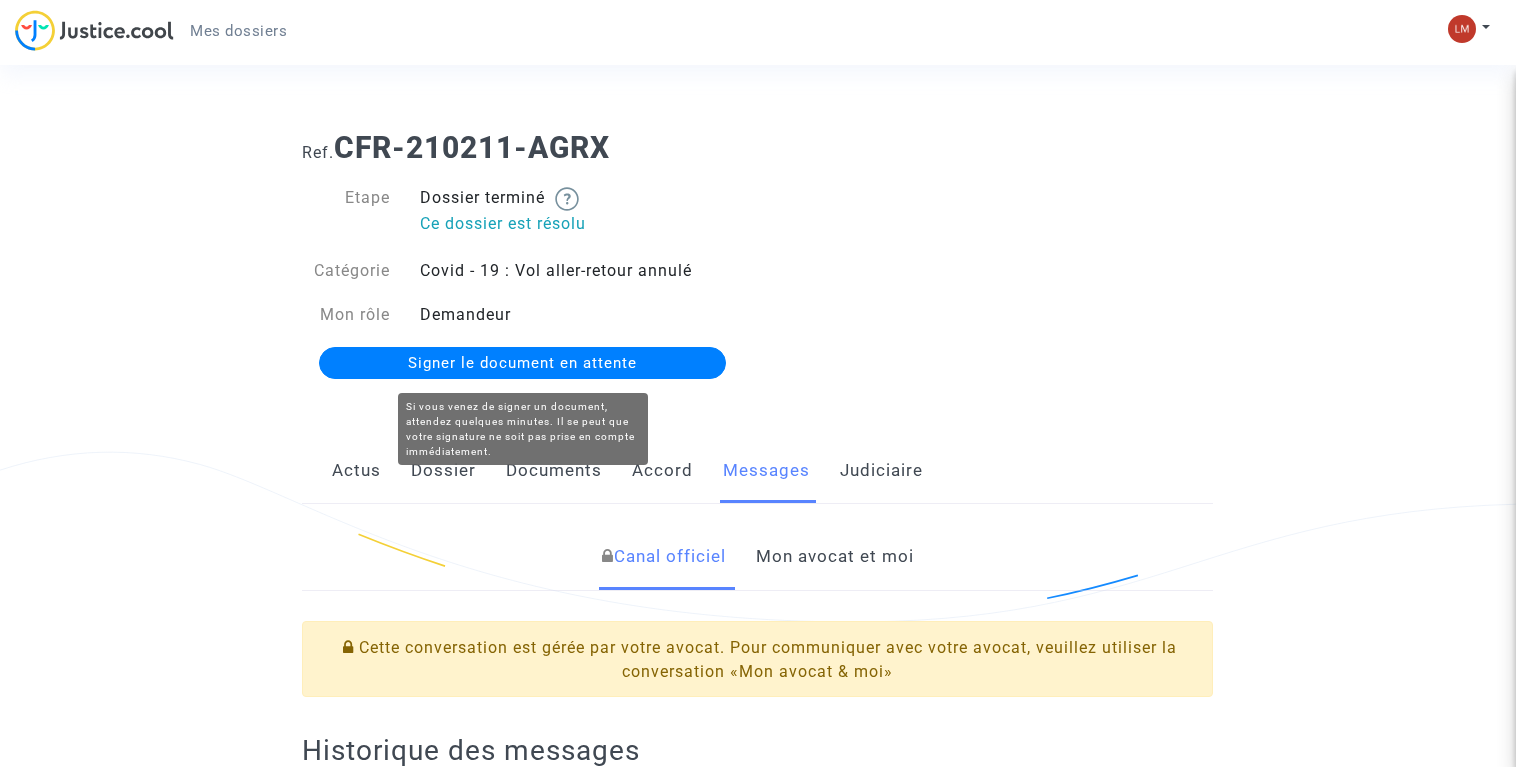click on "Signer le document en attente" 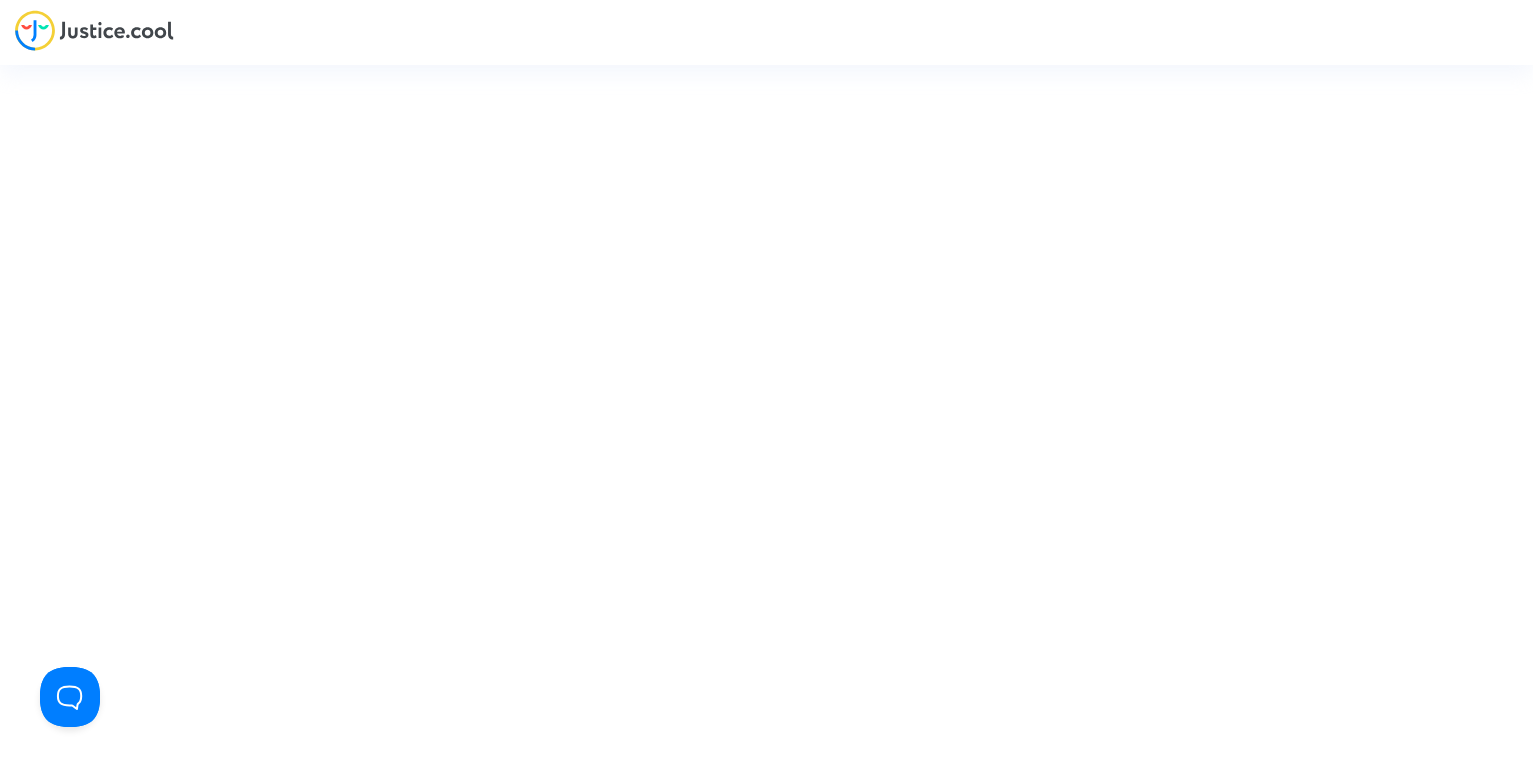 scroll, scrollTop: 0, scrollLeft: 0, axis: both 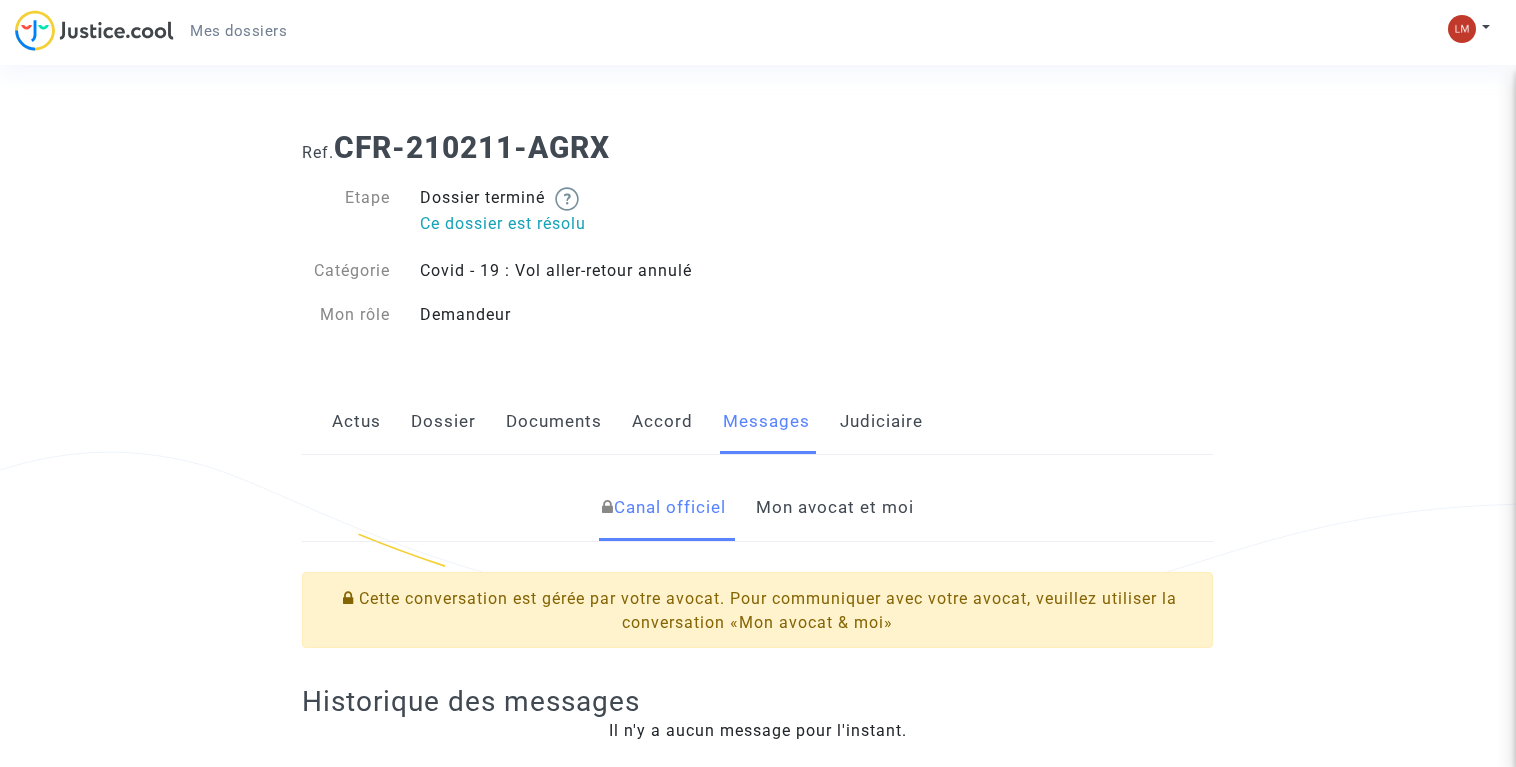 click on "Cette conversation est gérée par votre avocat. Pour communiquer avec votre avocat, veuillez utiliser la conversation «Mon avocat & moi»" 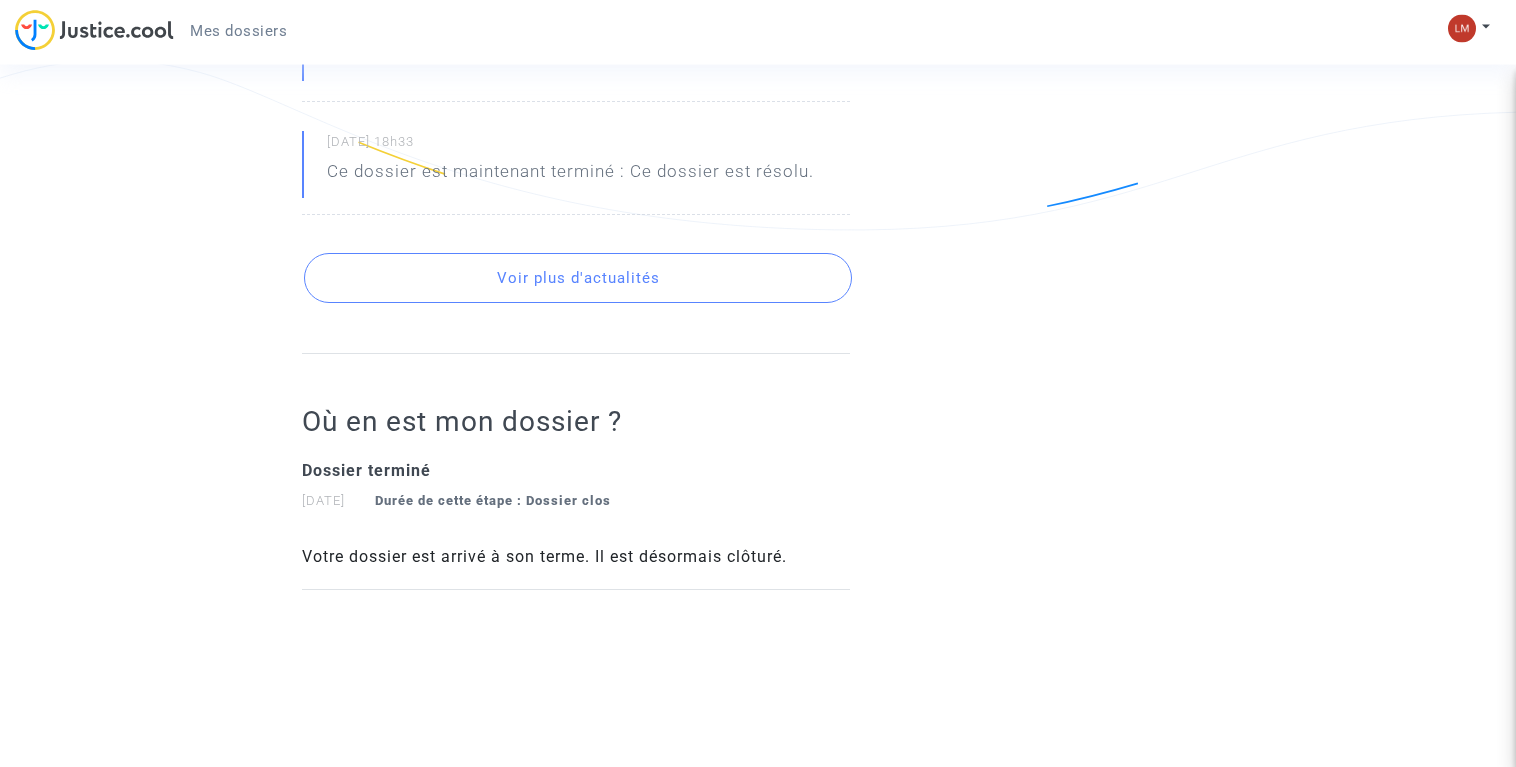 scroll, scrollTop: 2097, scrollLeft: 0, axis: vertical 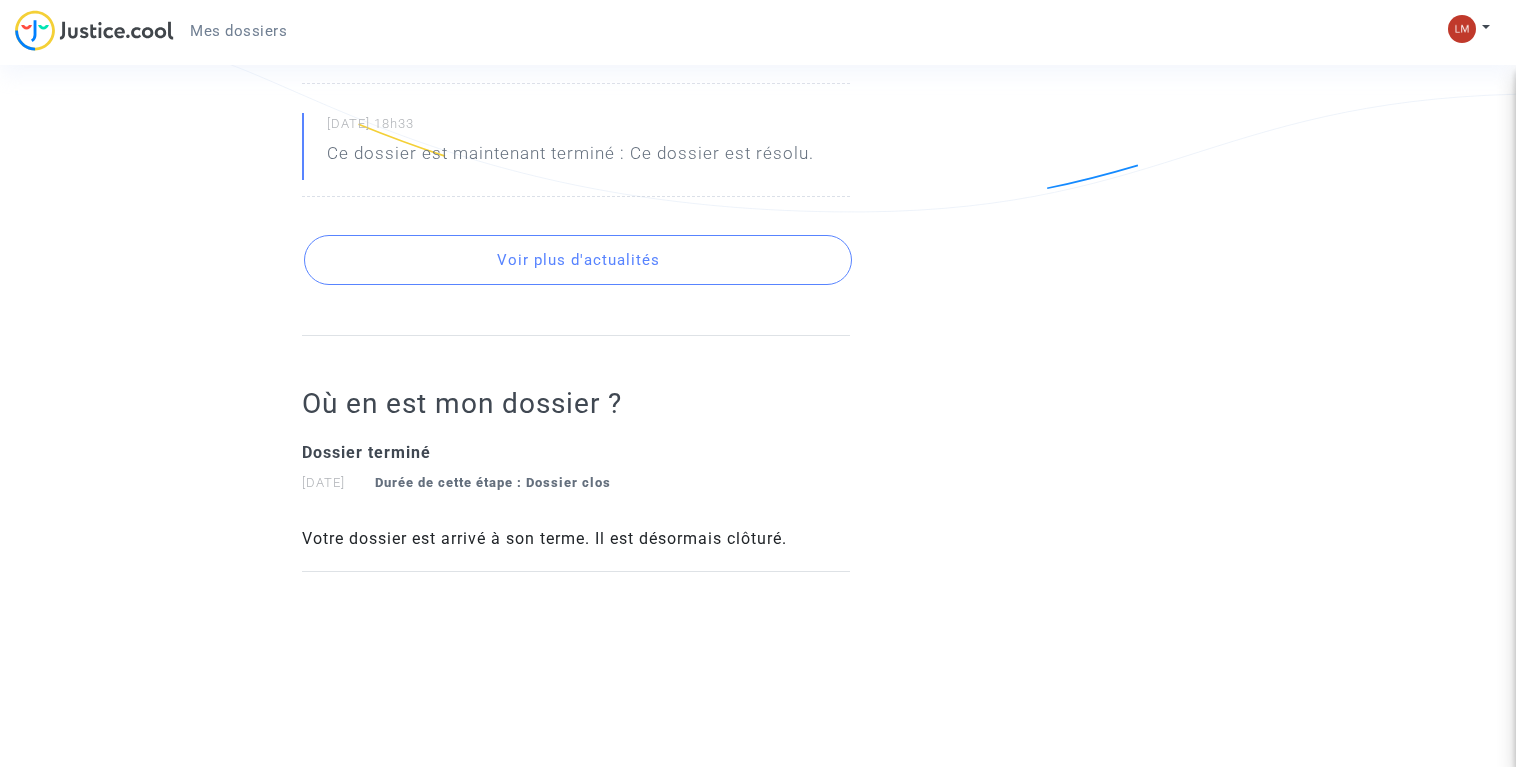 click on "Voir plus d'actualités" 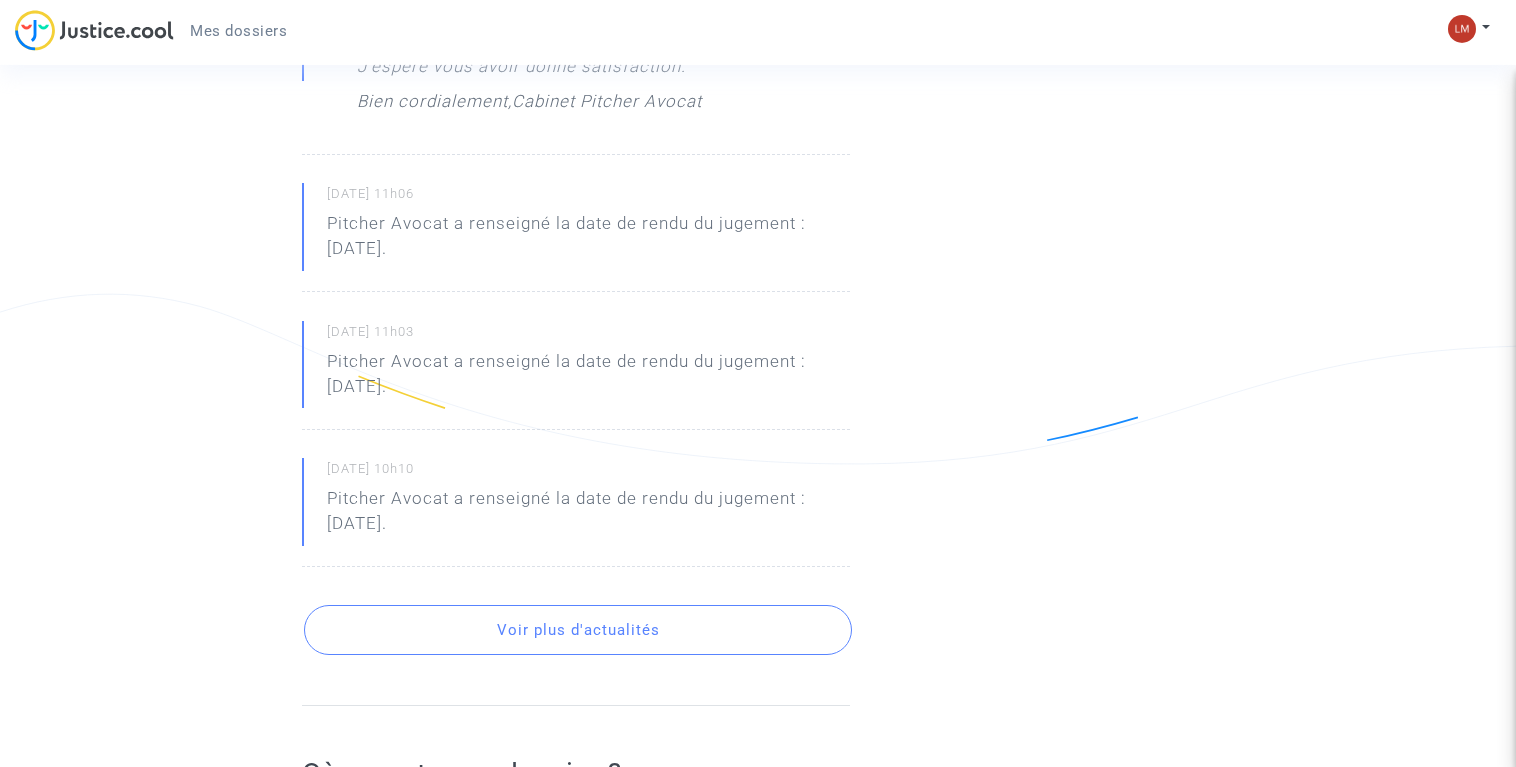 scroll, scrollTop: 2811, scrollLeft: 0, axis: vertical 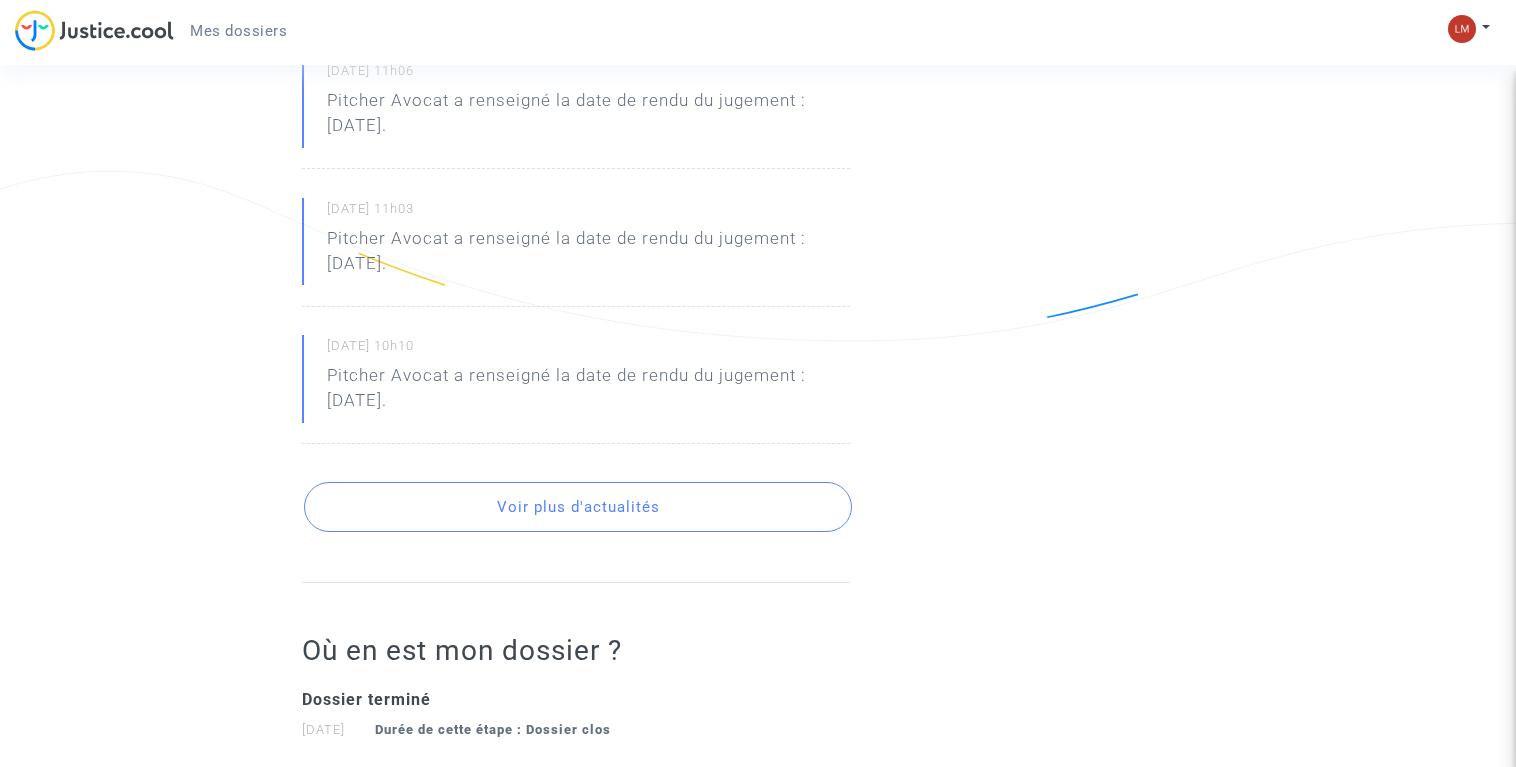 click on "Voir plus d'actualités" 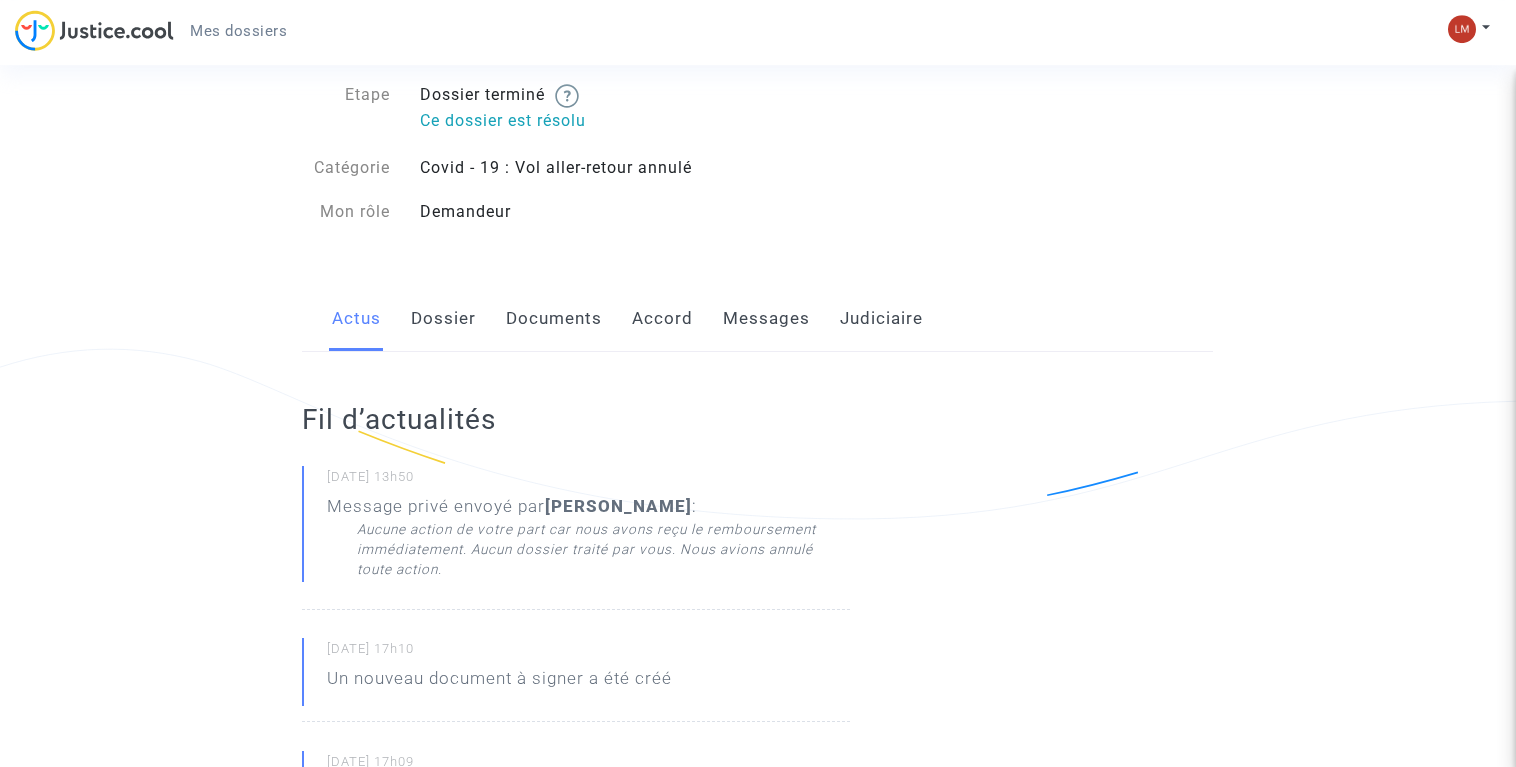 scroll, scrollTop: 0, scrollLeft: 0, axis: both 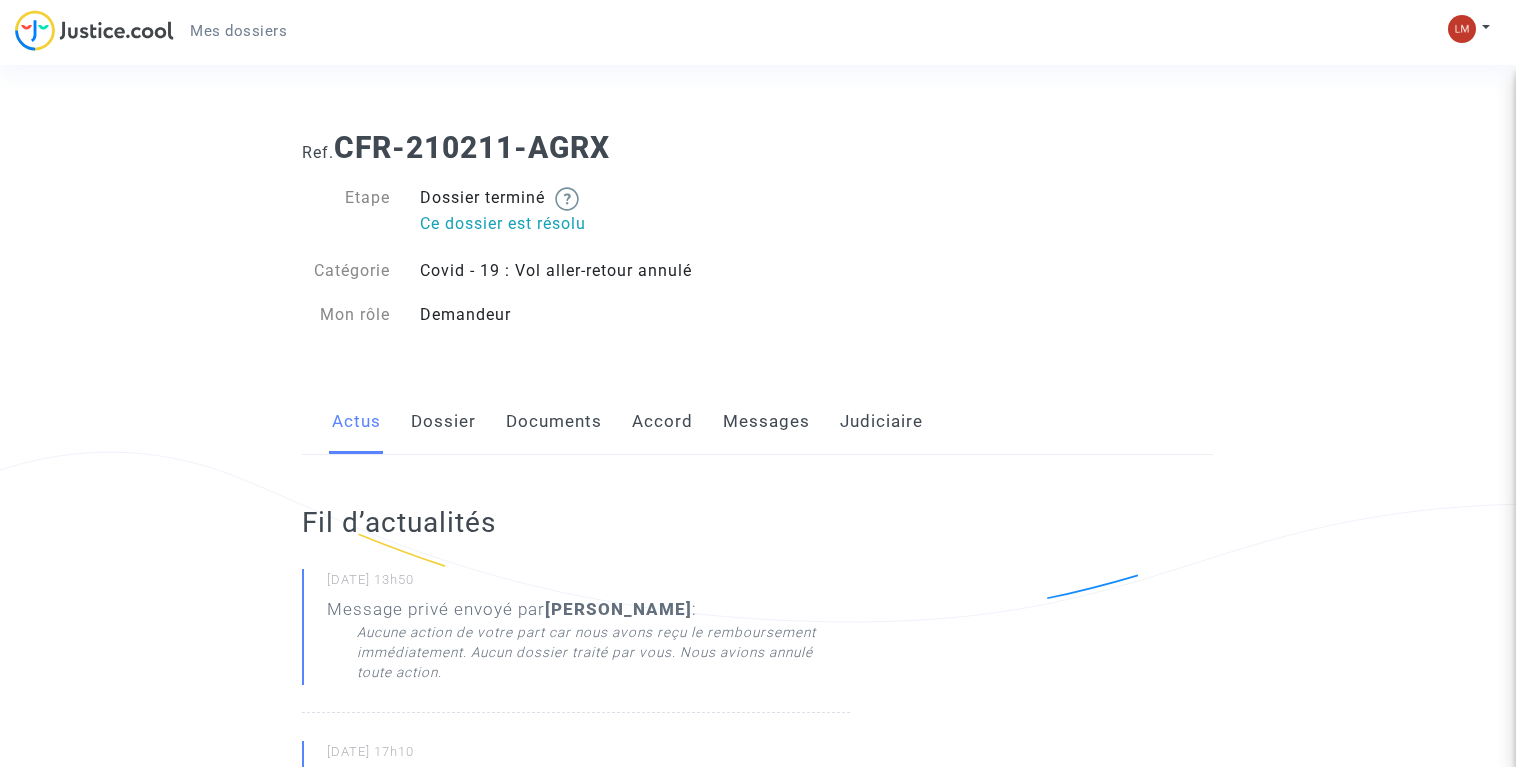 click on "Dossier" 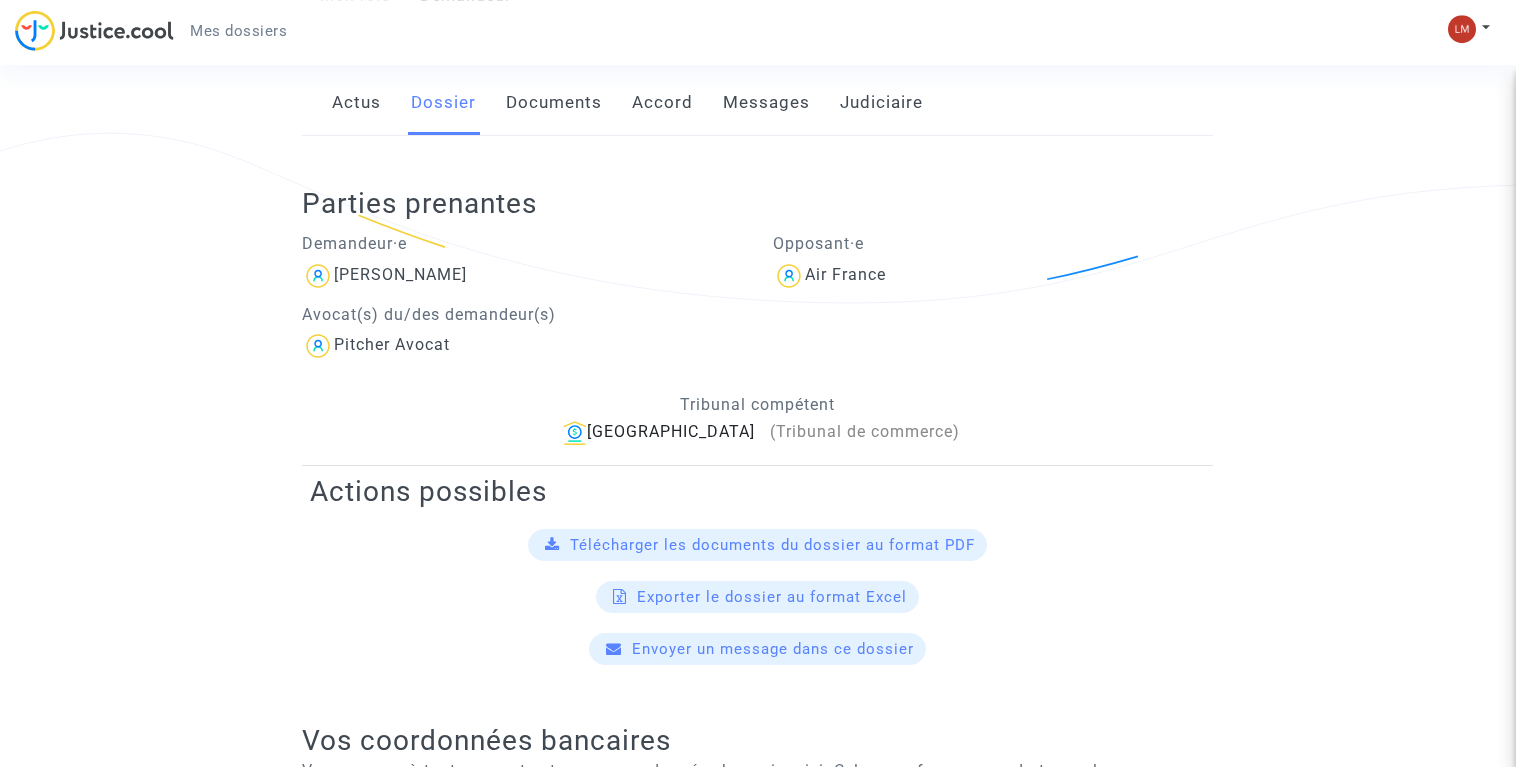 scroll, scrollTop: 175, scrollLeft: 0, axis: vertical 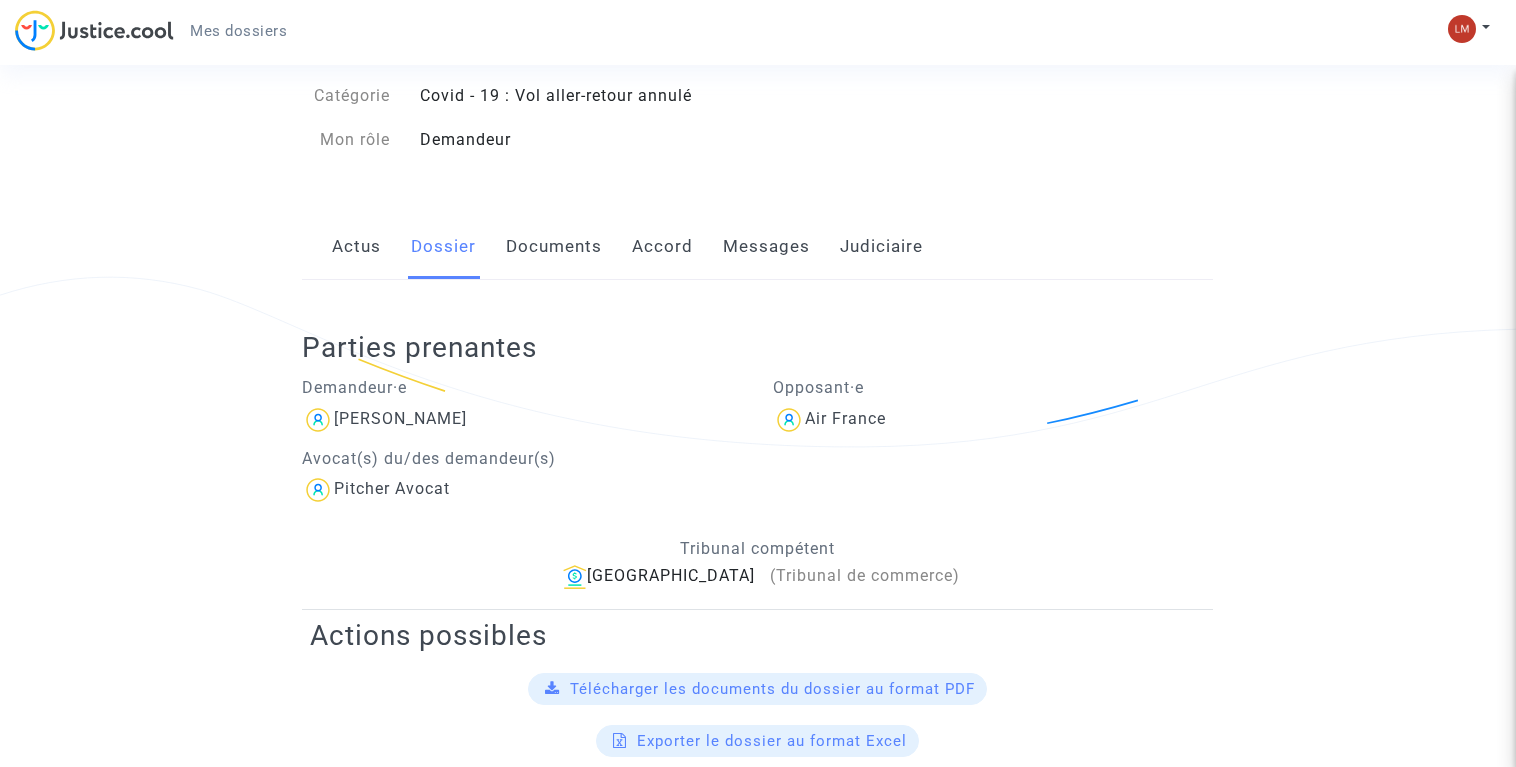 click on "Documents" 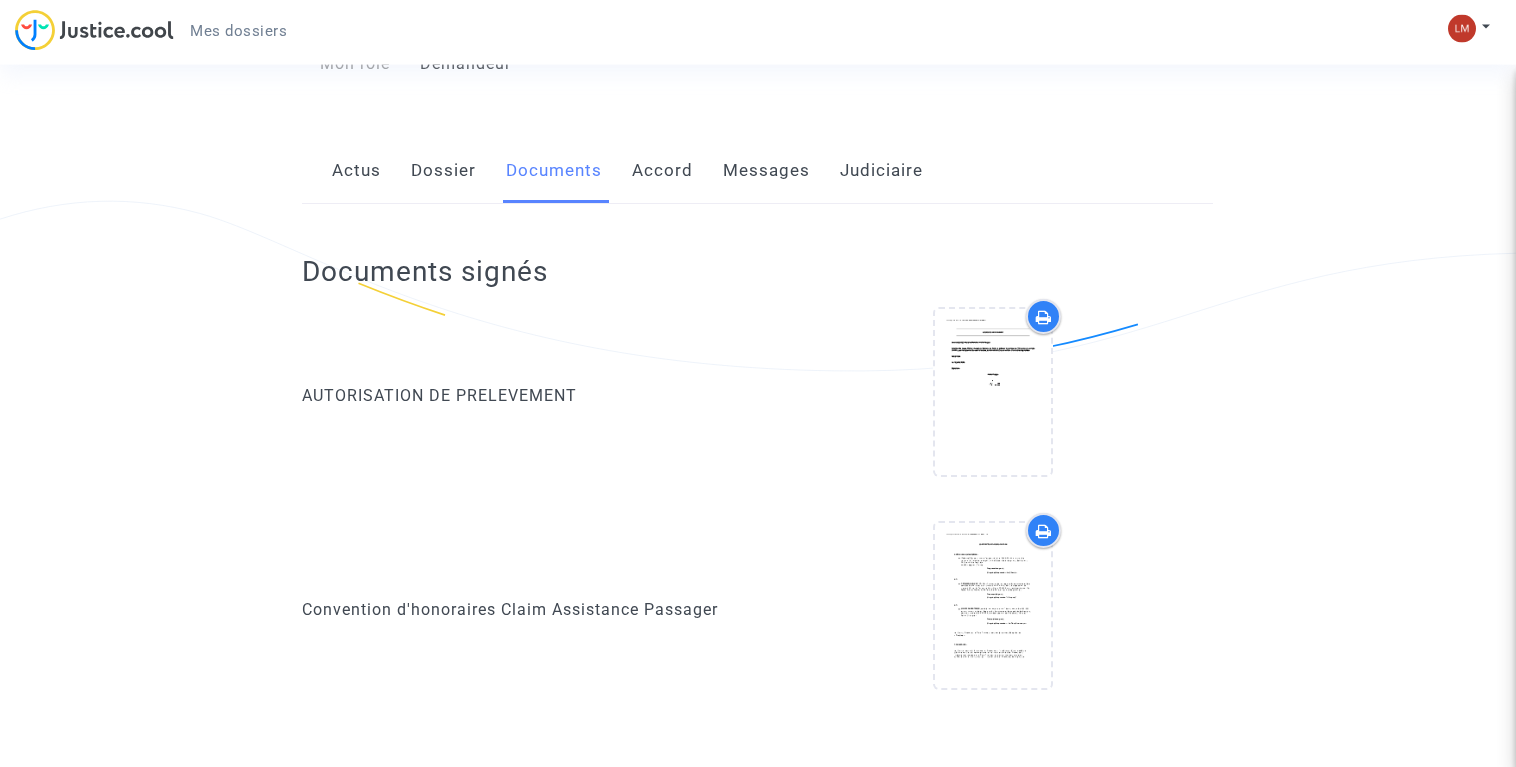 scroll, scrollTop: 306, scrollLeft: 0, axis: vertical 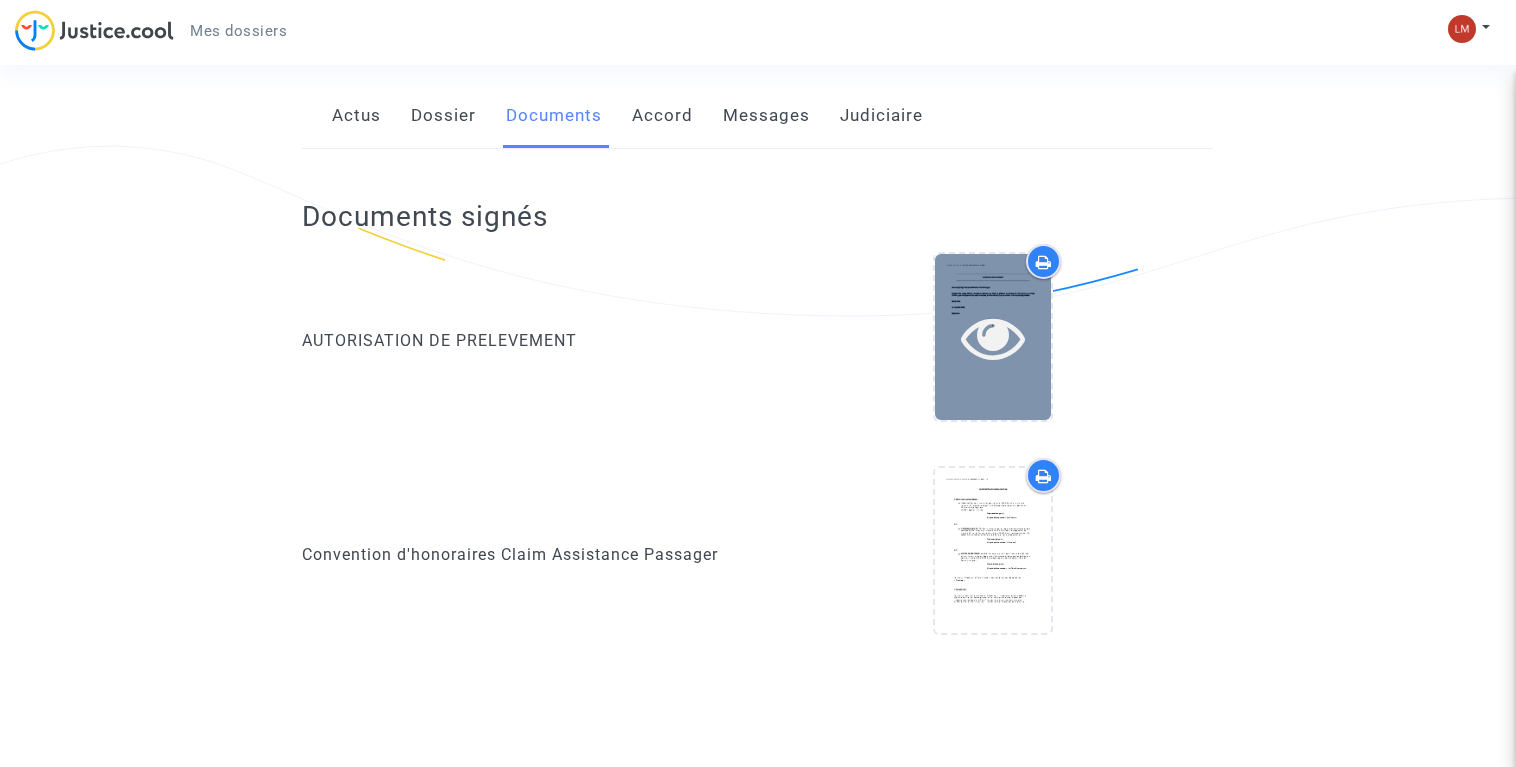 click at bounding box center [993, 337] 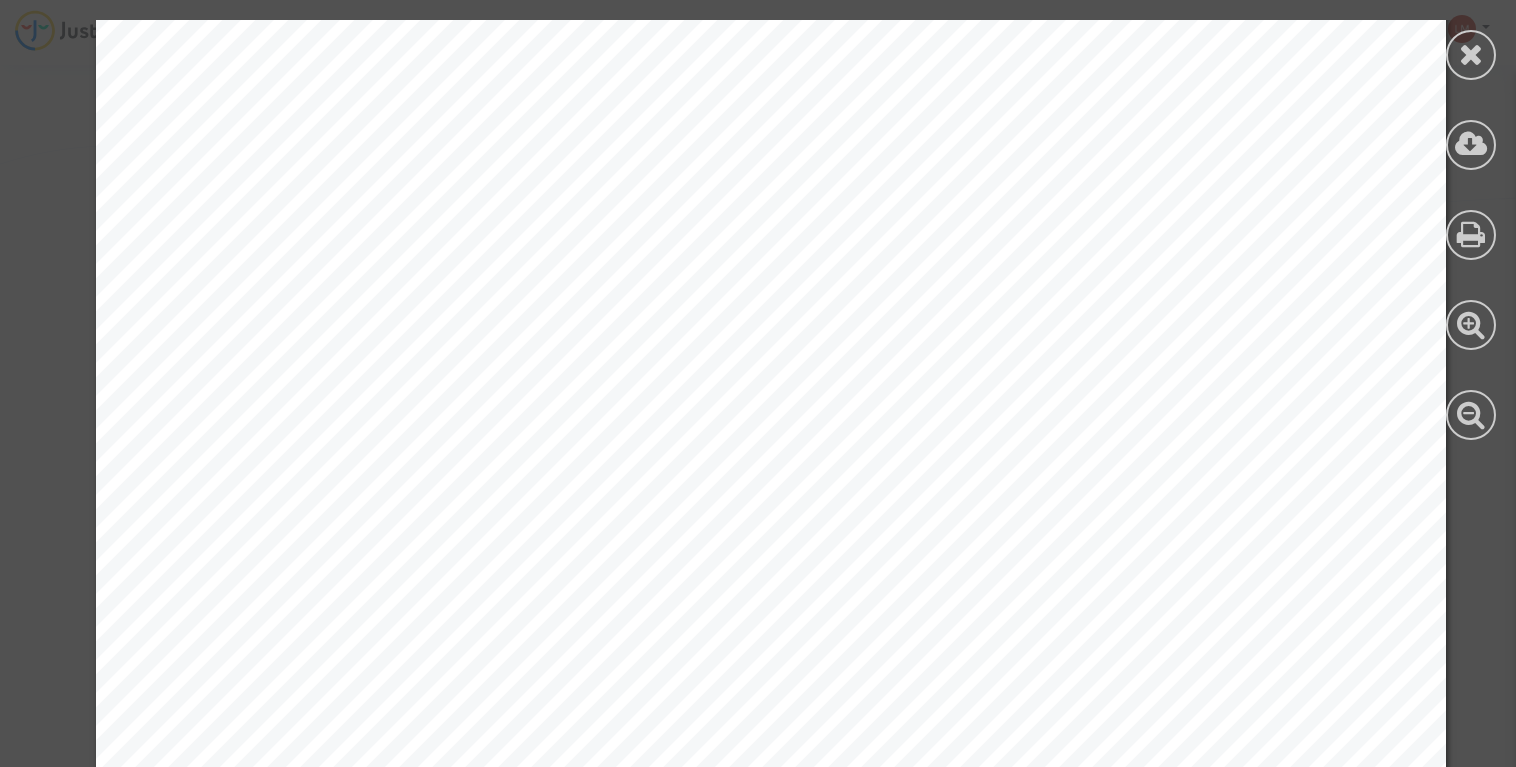 scroll, scrollTop: 1188, scrollLeft: 0, axis: vertical 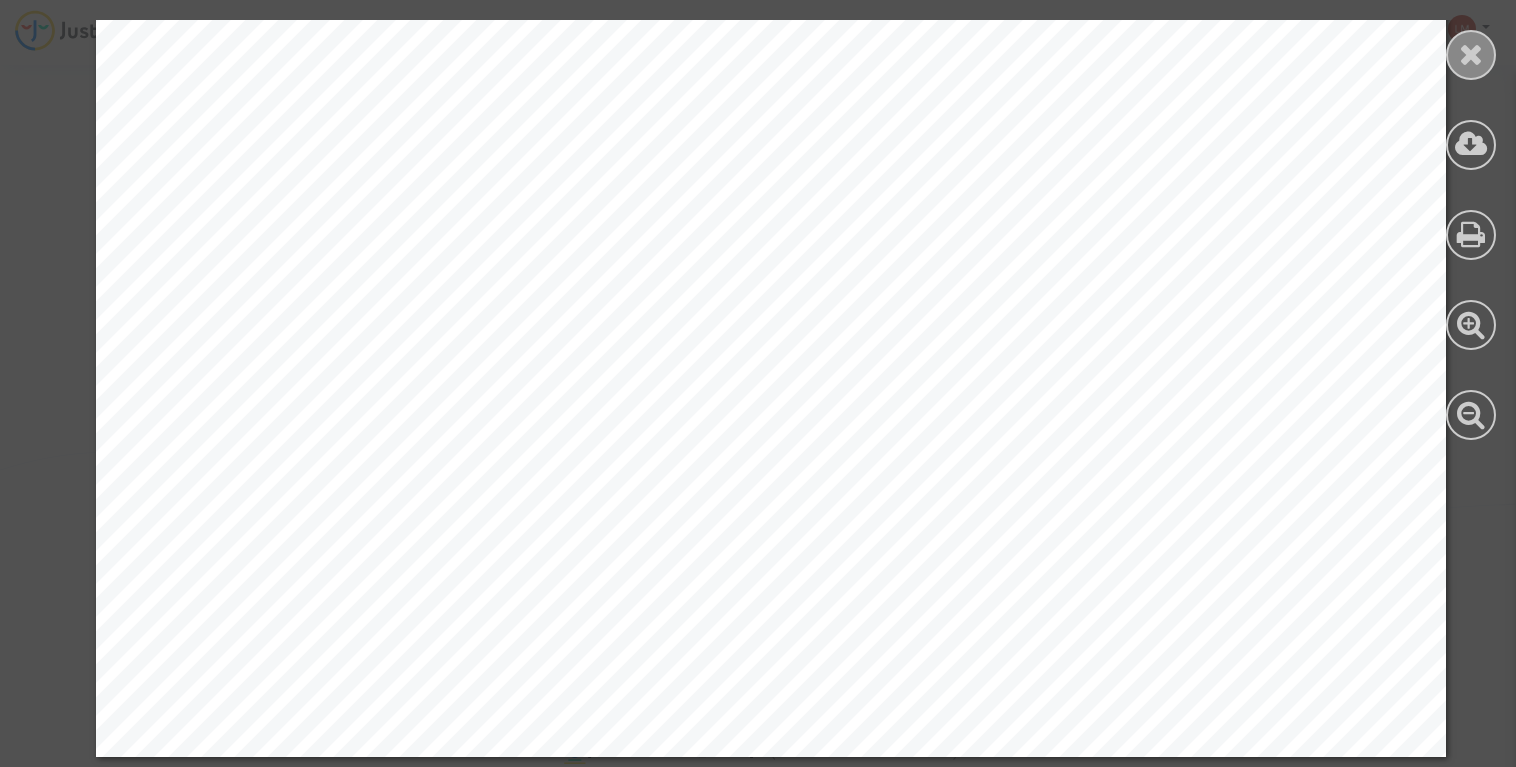 drag, startPoint x: 1467, startPoint y: 62, endPoint x: 1433, endPoint y: 75, distance: 36.40055 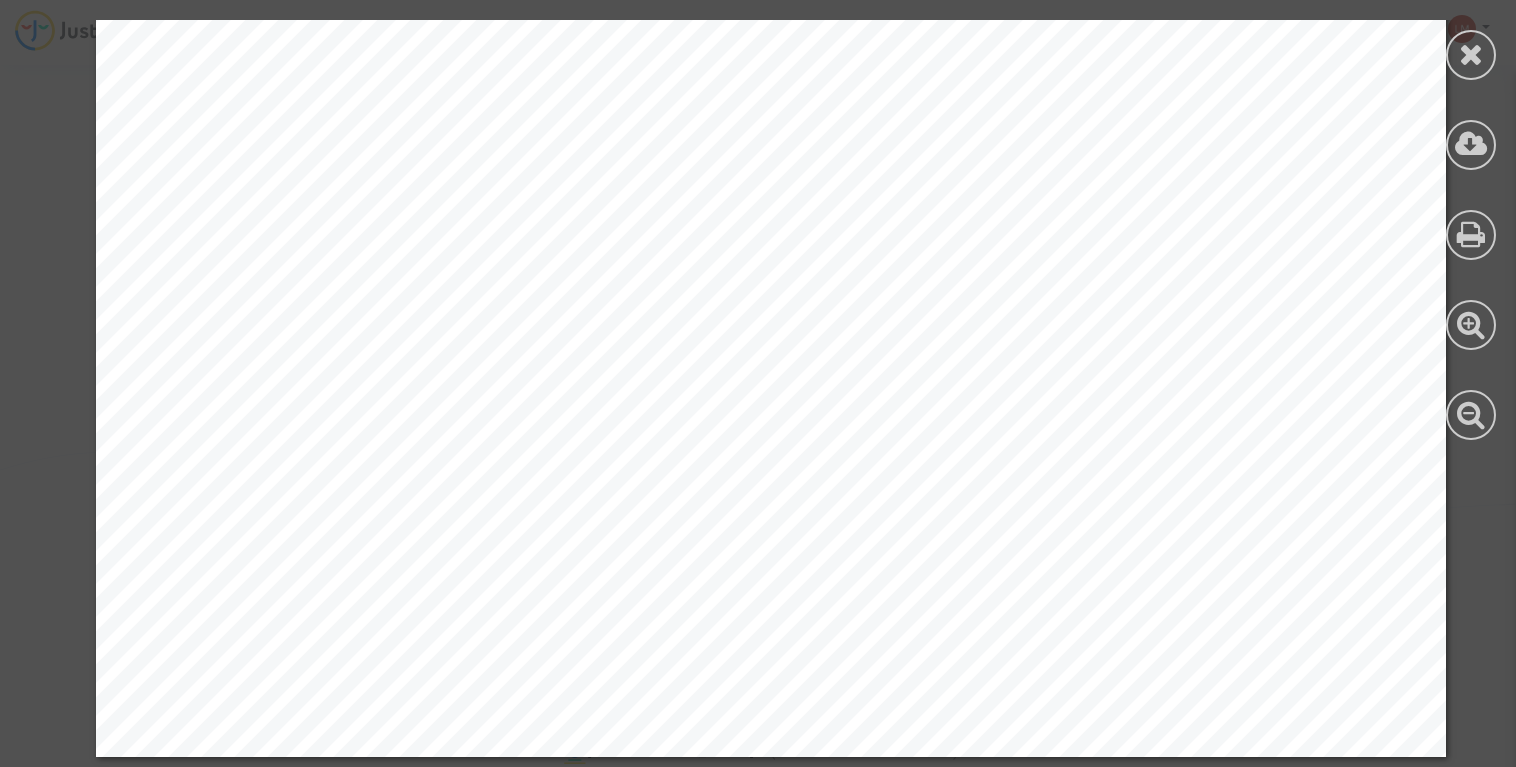 click at bounding box center [1471, 54] 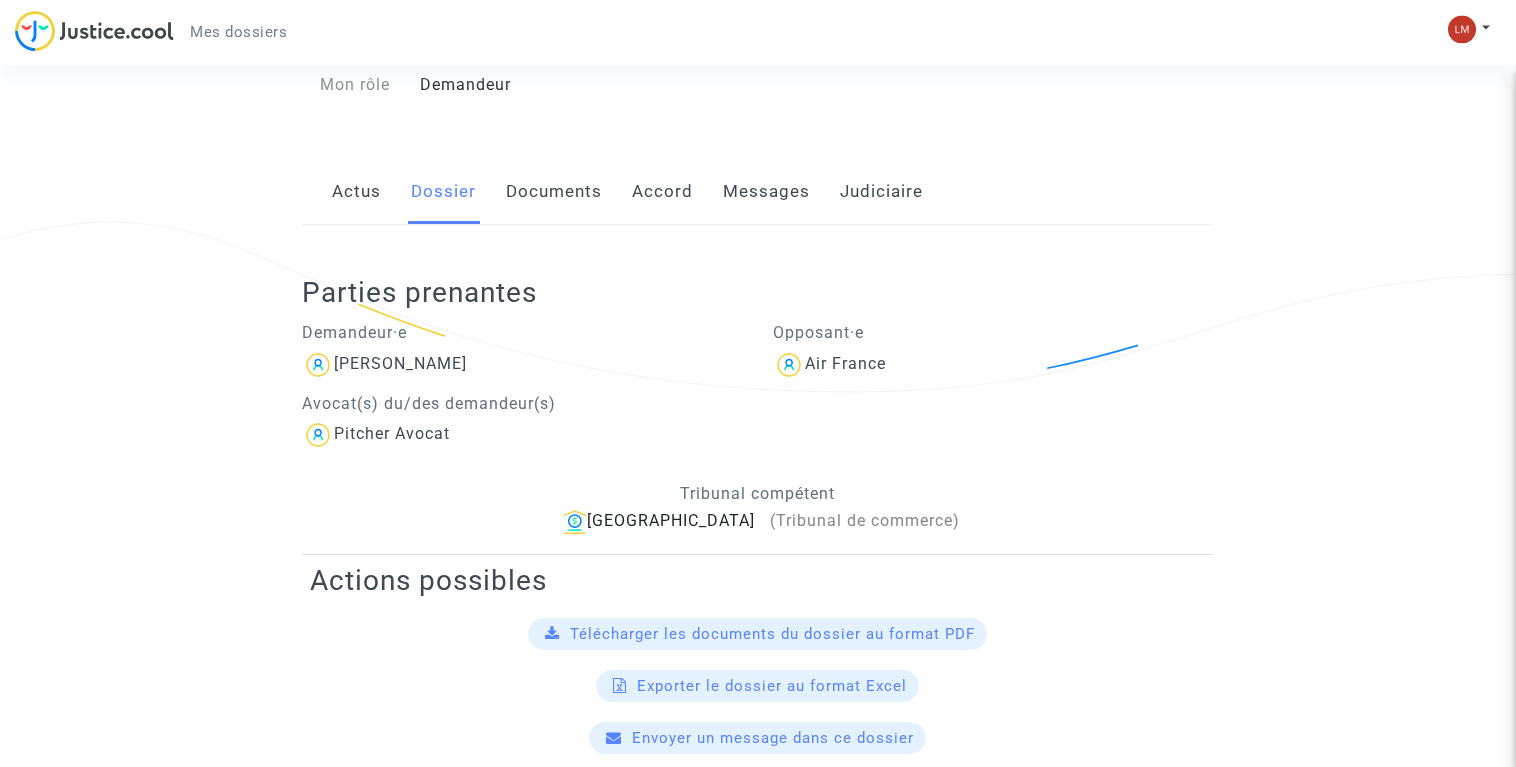 scroll, scrollTop: 306, scrollLeft: 0, axis: vertical 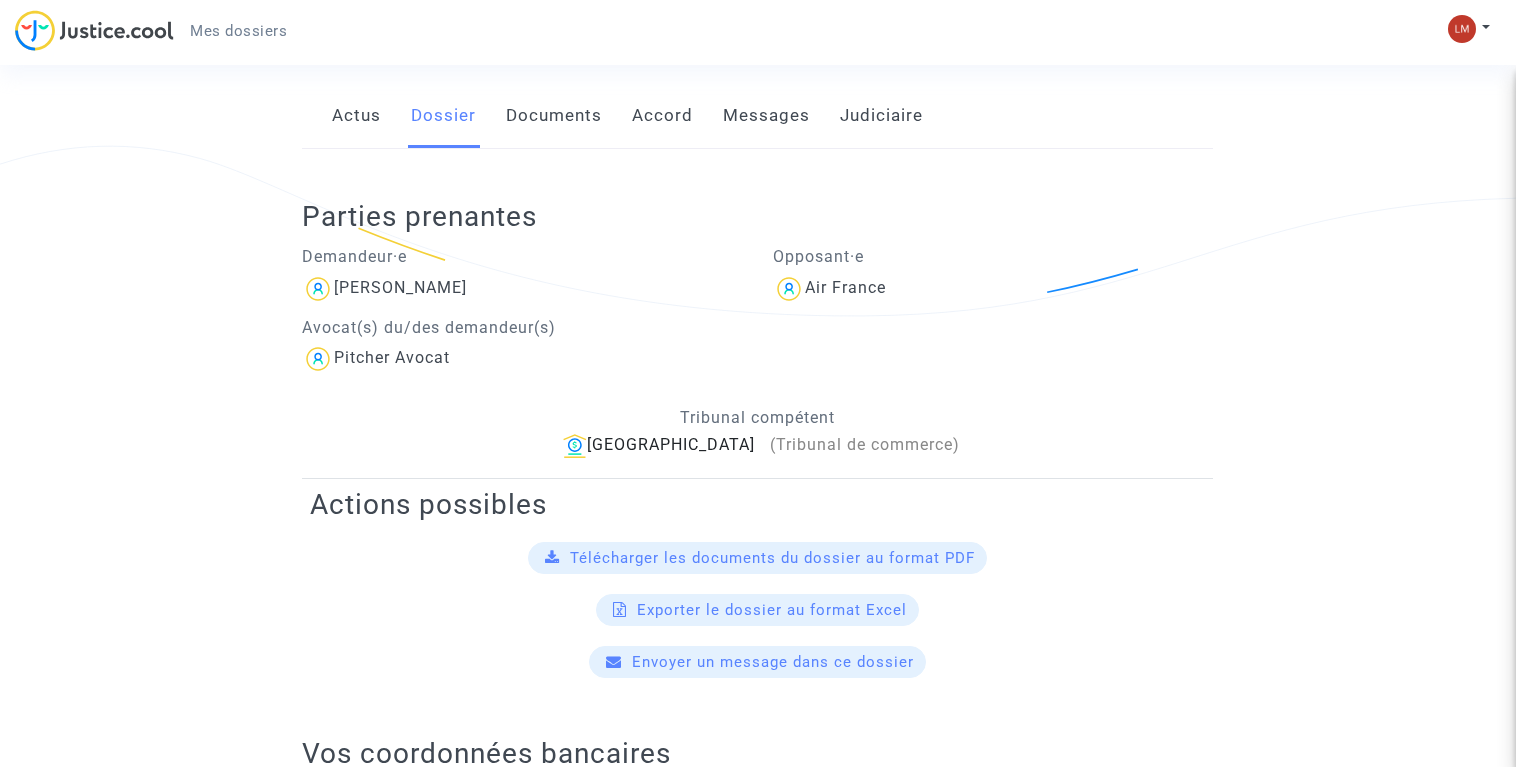 click on "Documents" 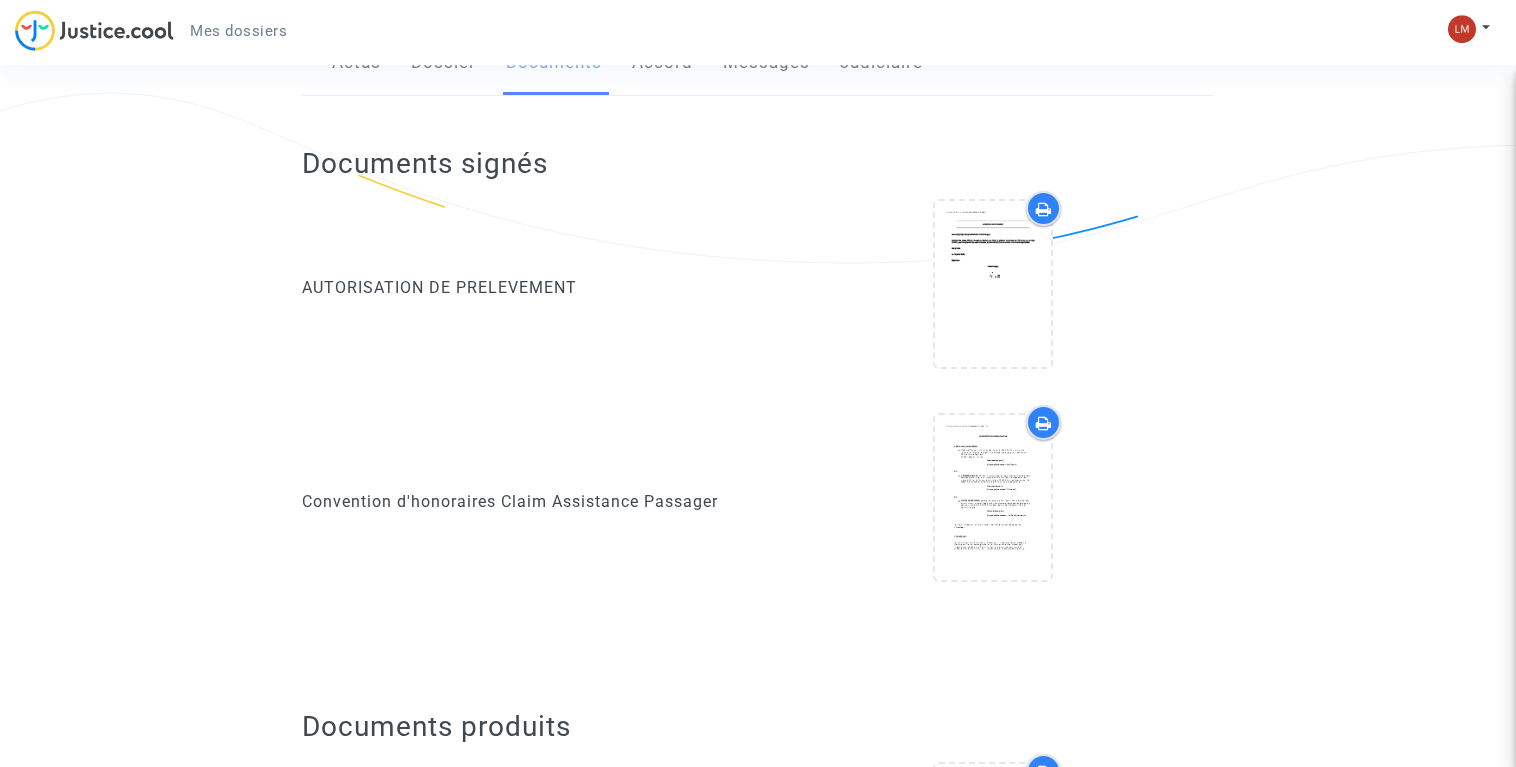 scroll, scrollTop: 408, scrollLeft: 0, axis: vertical 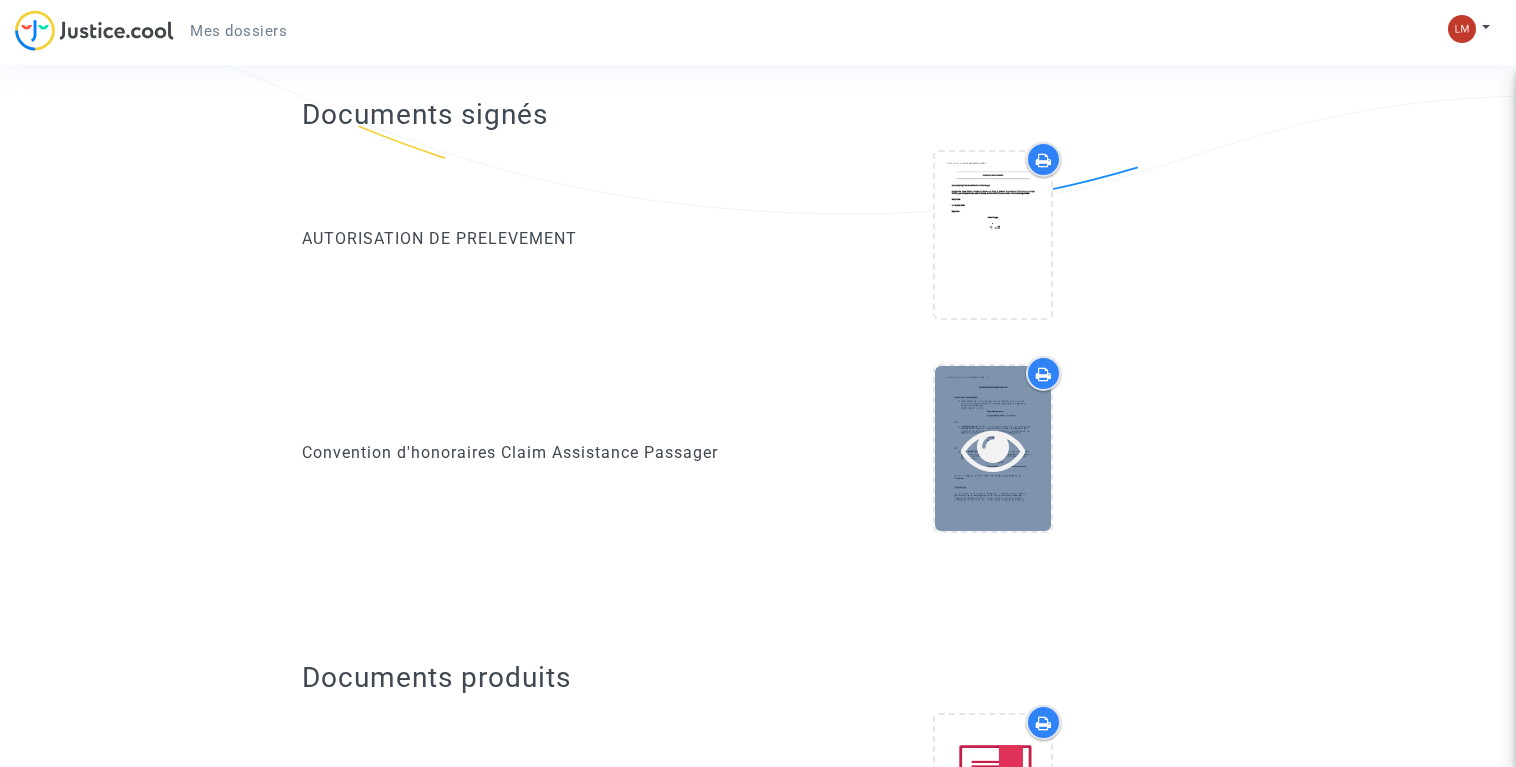 click at bounding box center [993, 449] 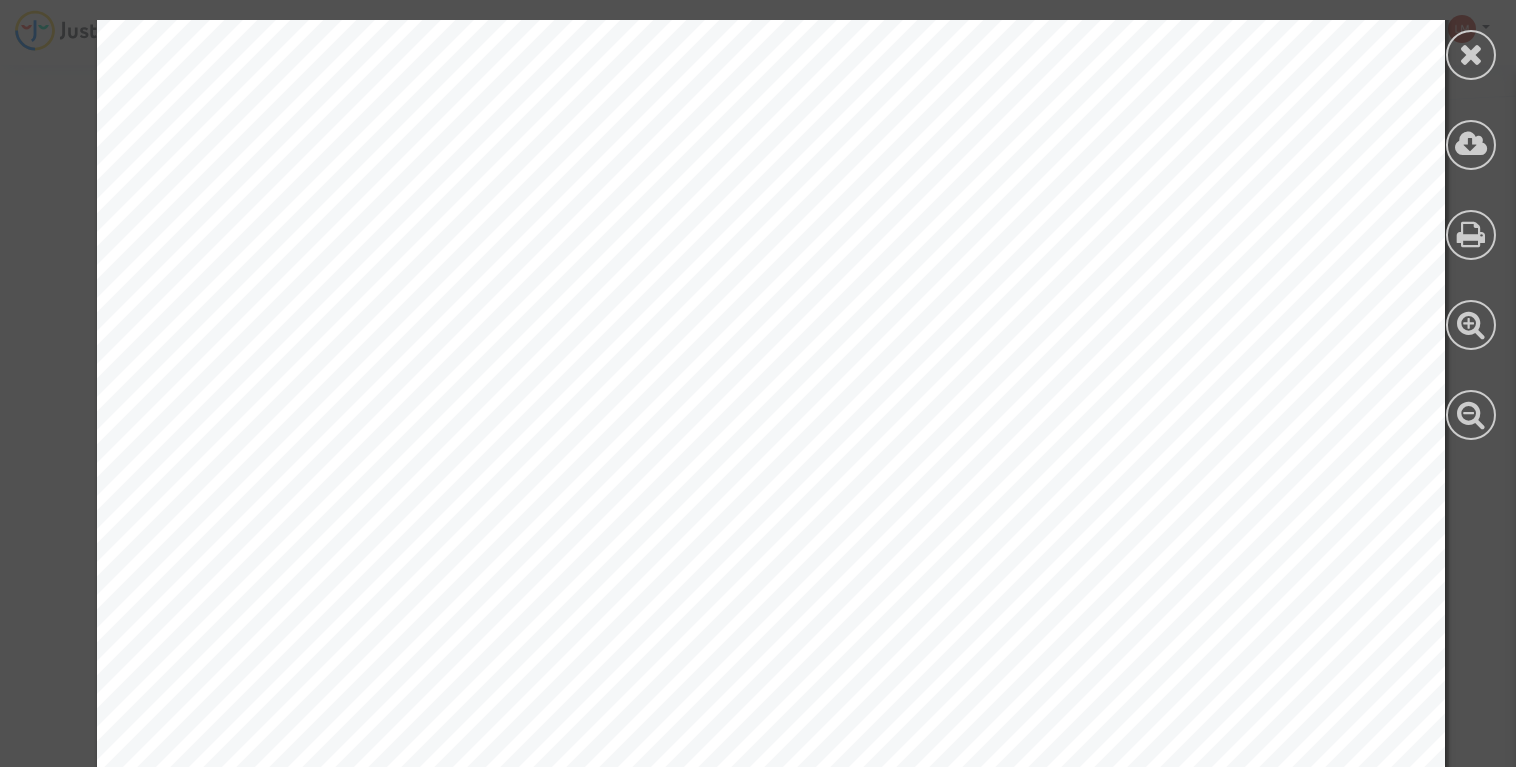 scroll, scrollTop: 7752, scrollLeft: 0, axis: vertical 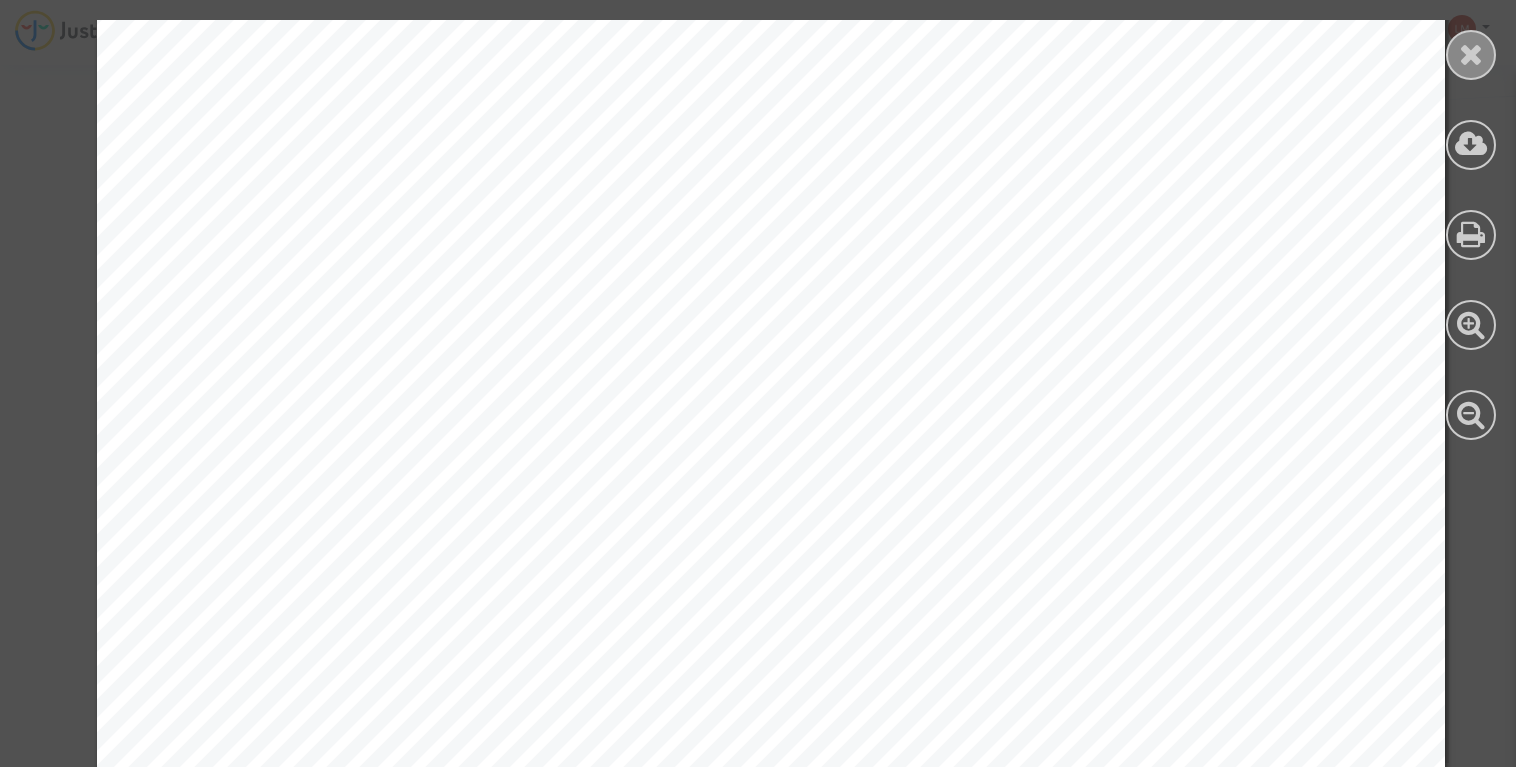 drag, startPoint x: 1479, startPoint y: 59, endPoint x: 1431, endPoint y: 68, distance: 48.83646 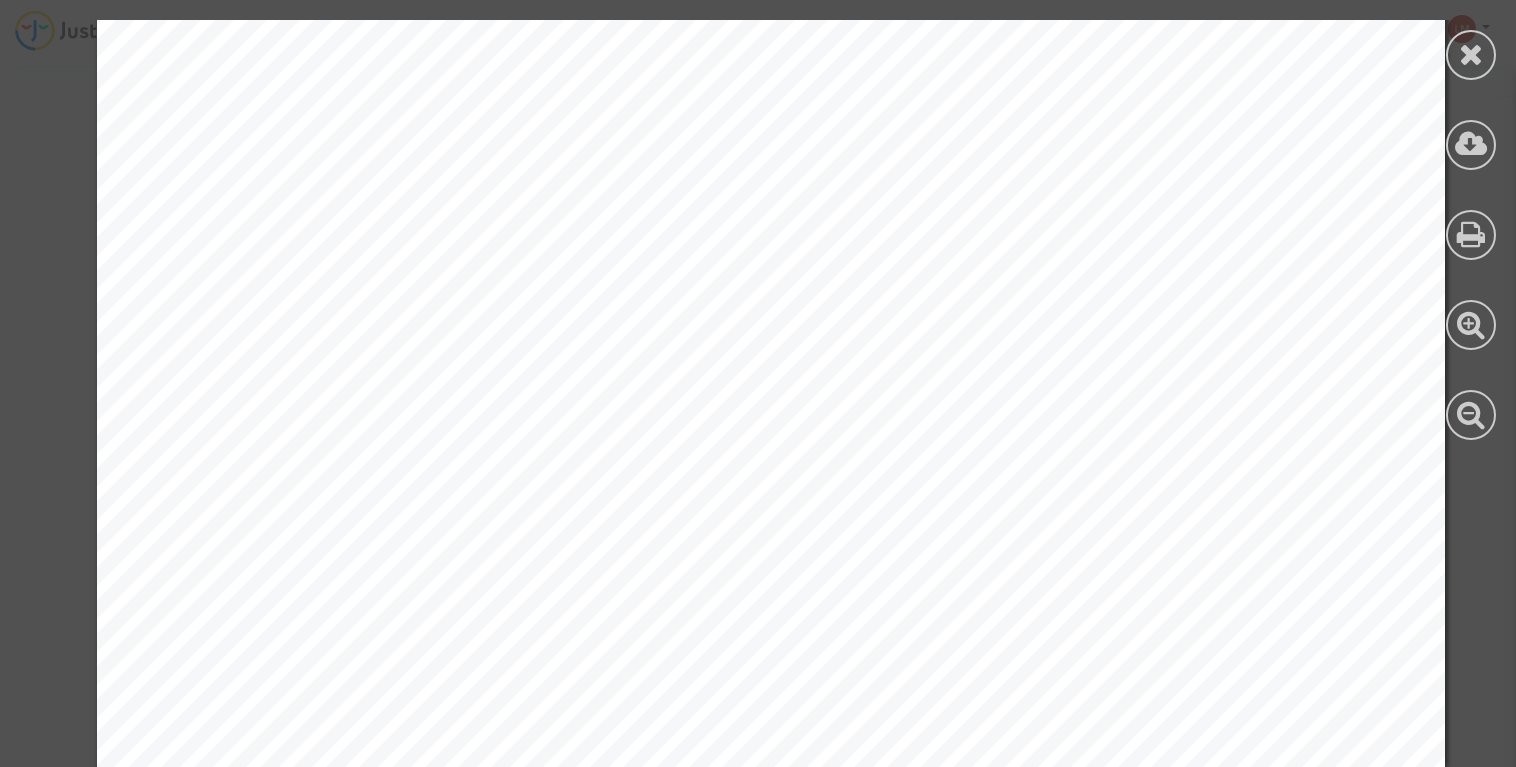 click at bounding box center (1471, 54) 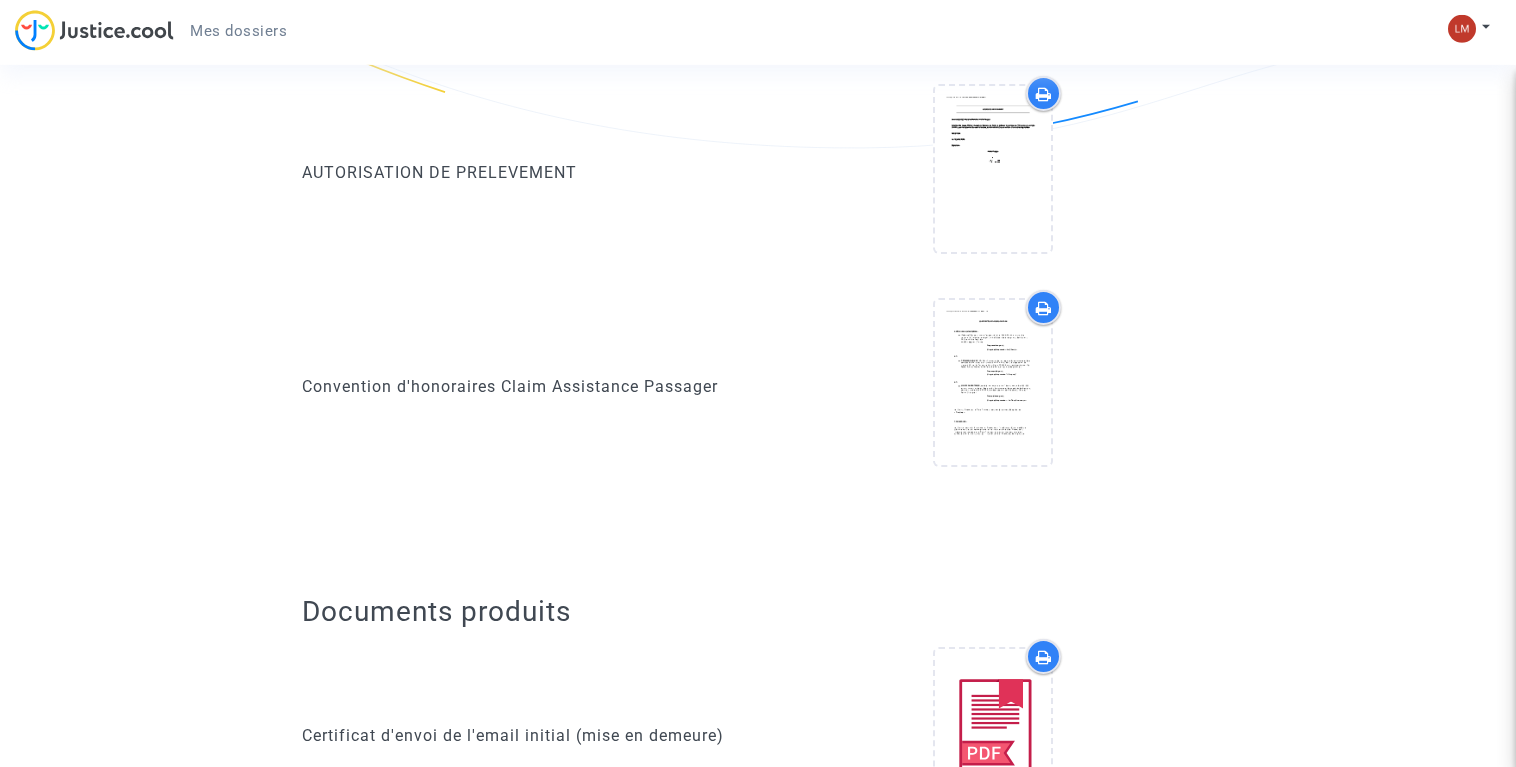 scroll, scrollTop: 510, scrollLeft: 0, axis: vertical 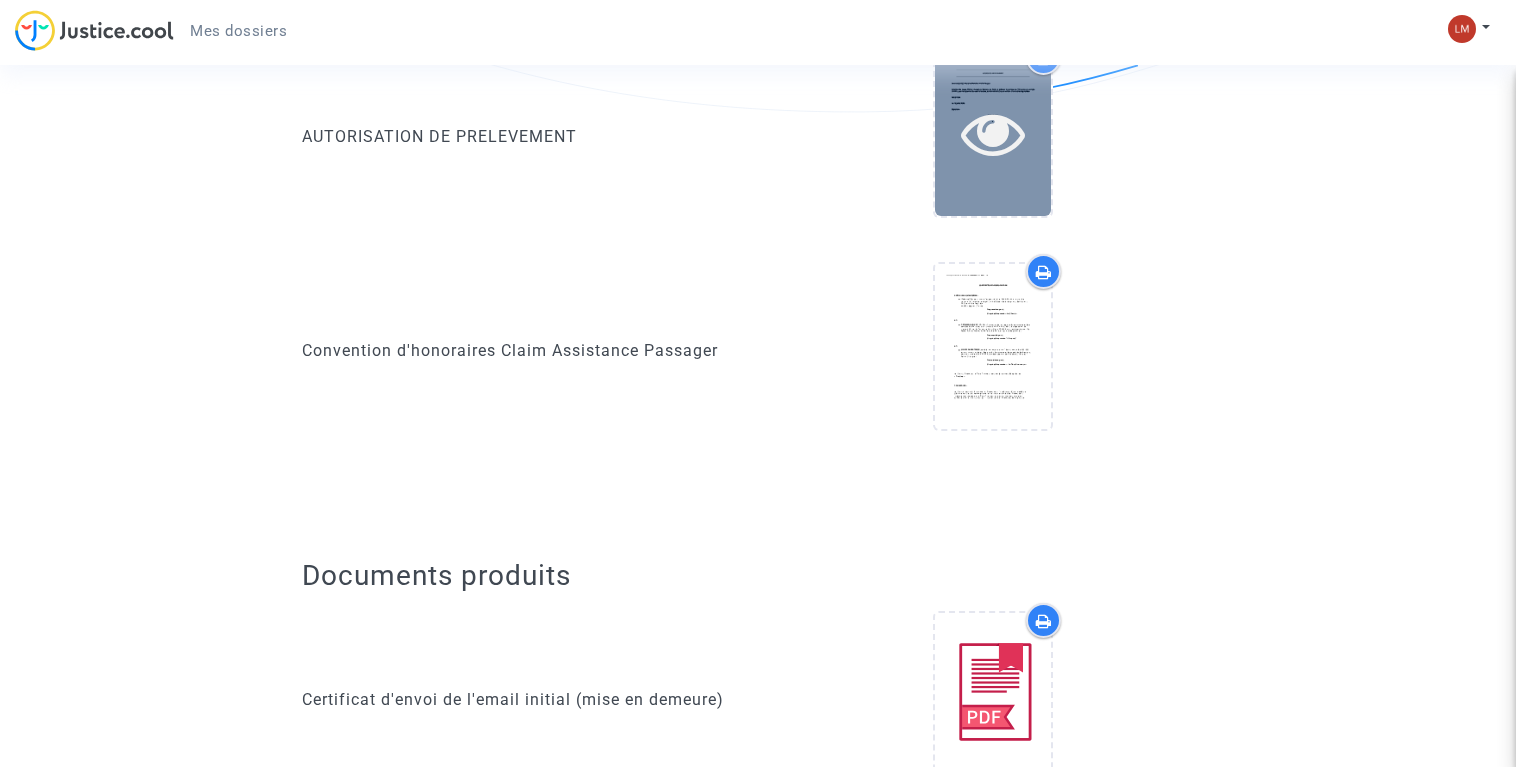 click at bounding box center [993, 133] 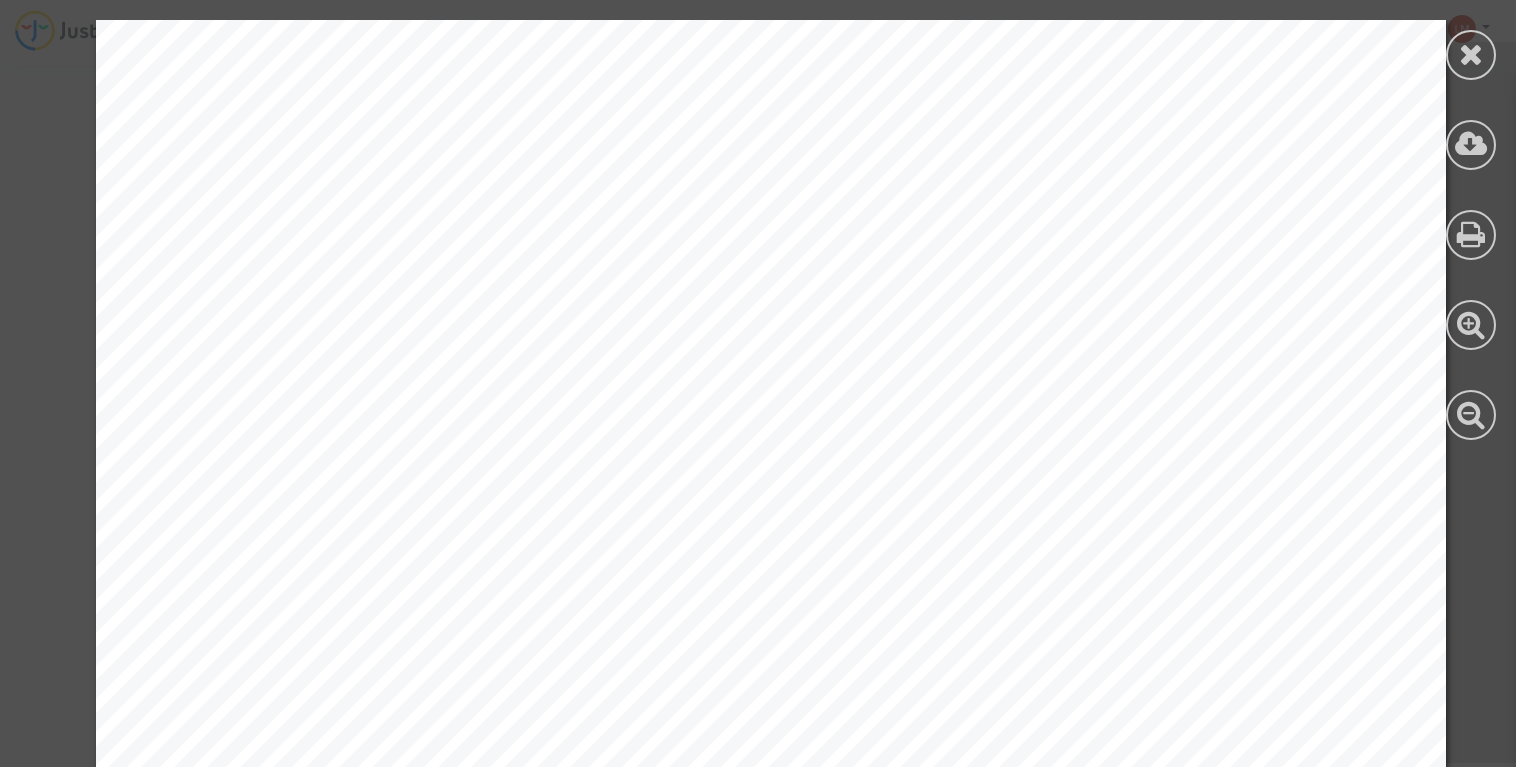 drag, startPoint x: 1475, startPoint y: 54, endPoint x: 1460, endPoint y: 54, distance: 15 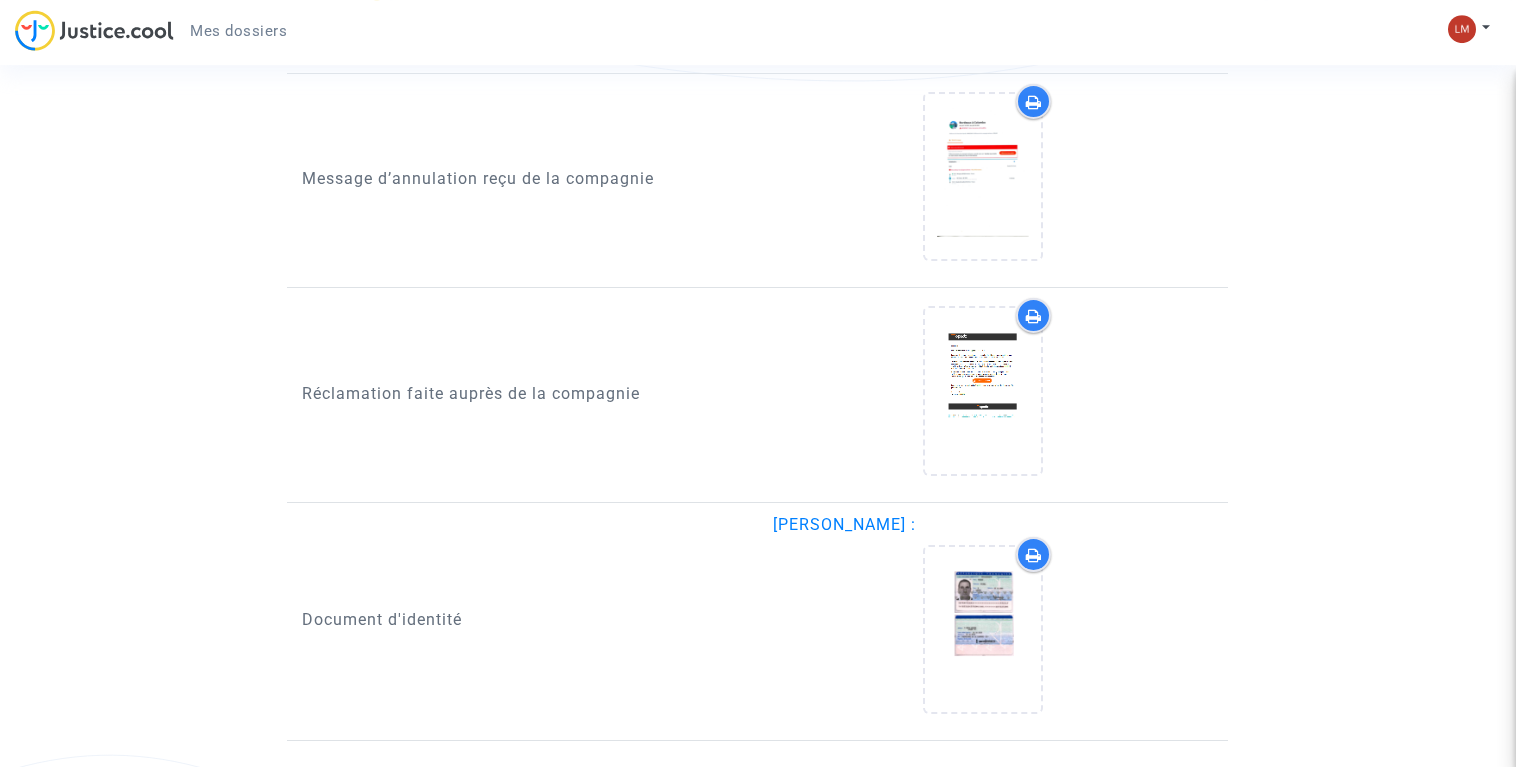 scroll, scrollTop: 2253, scrollLeft: 0, axis: vertical 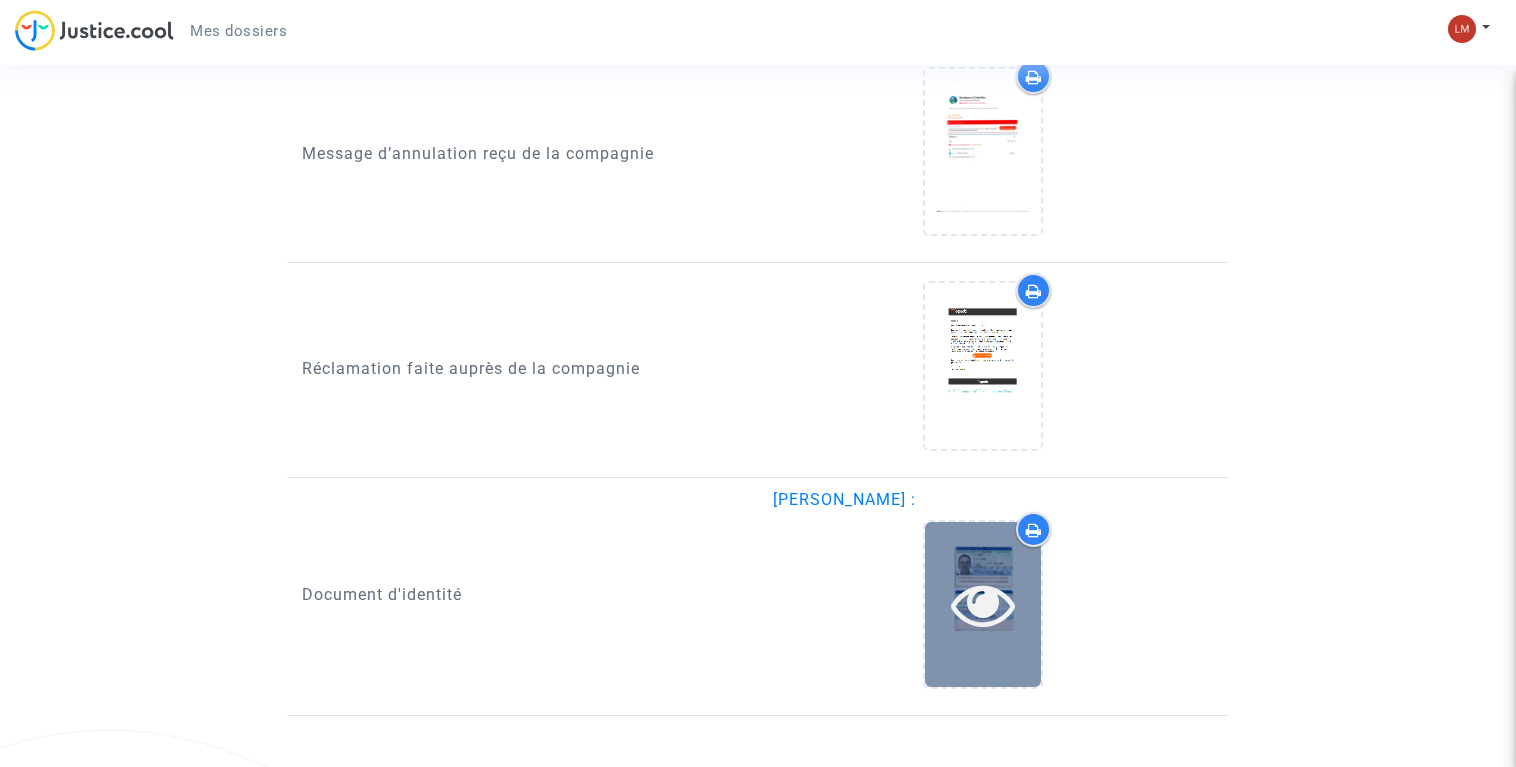 click at bounding box center (983, 604) 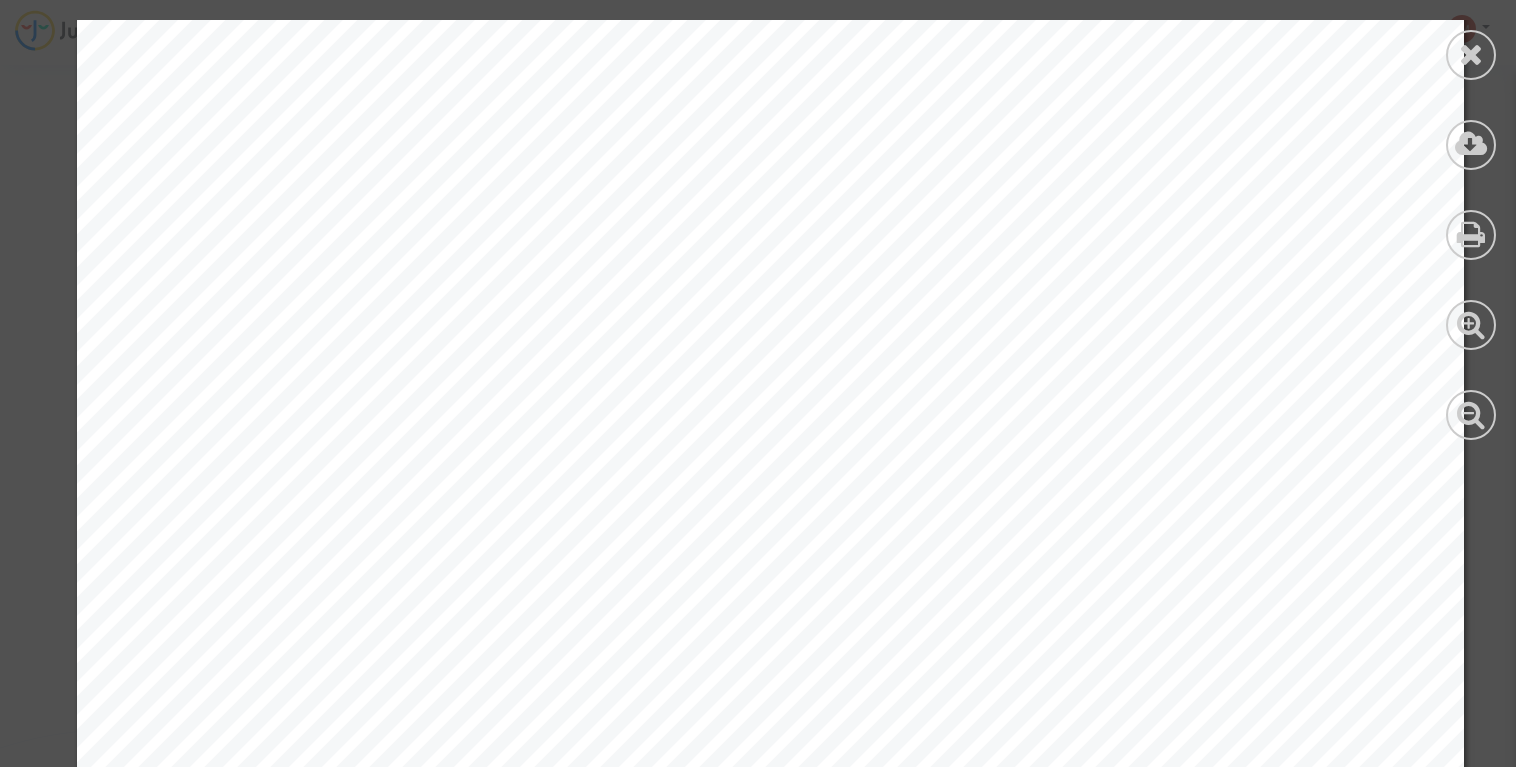scroll, scrollTop: 0, scrollLeft: 0, axis: both 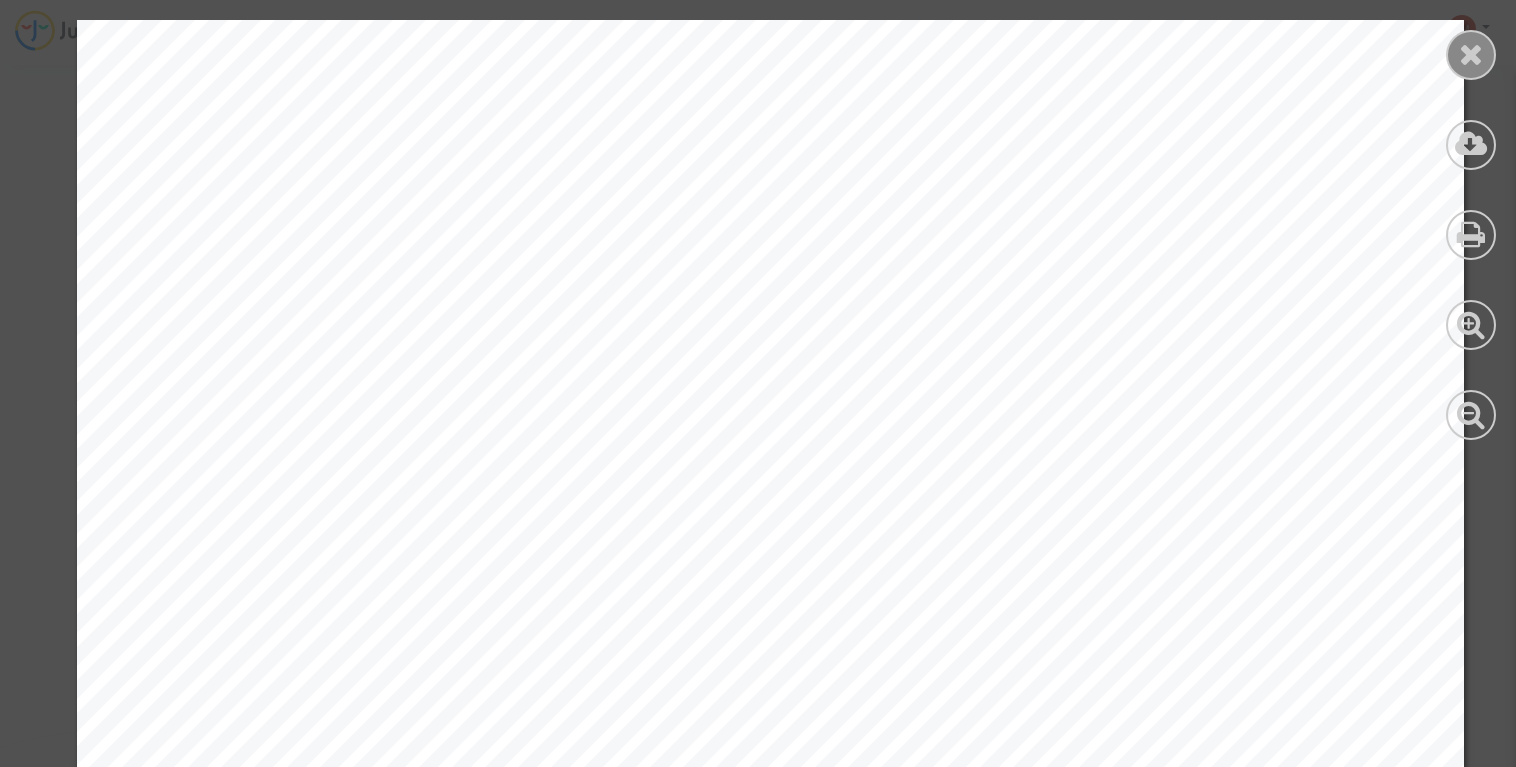 click at bounding box center (1471, 54) 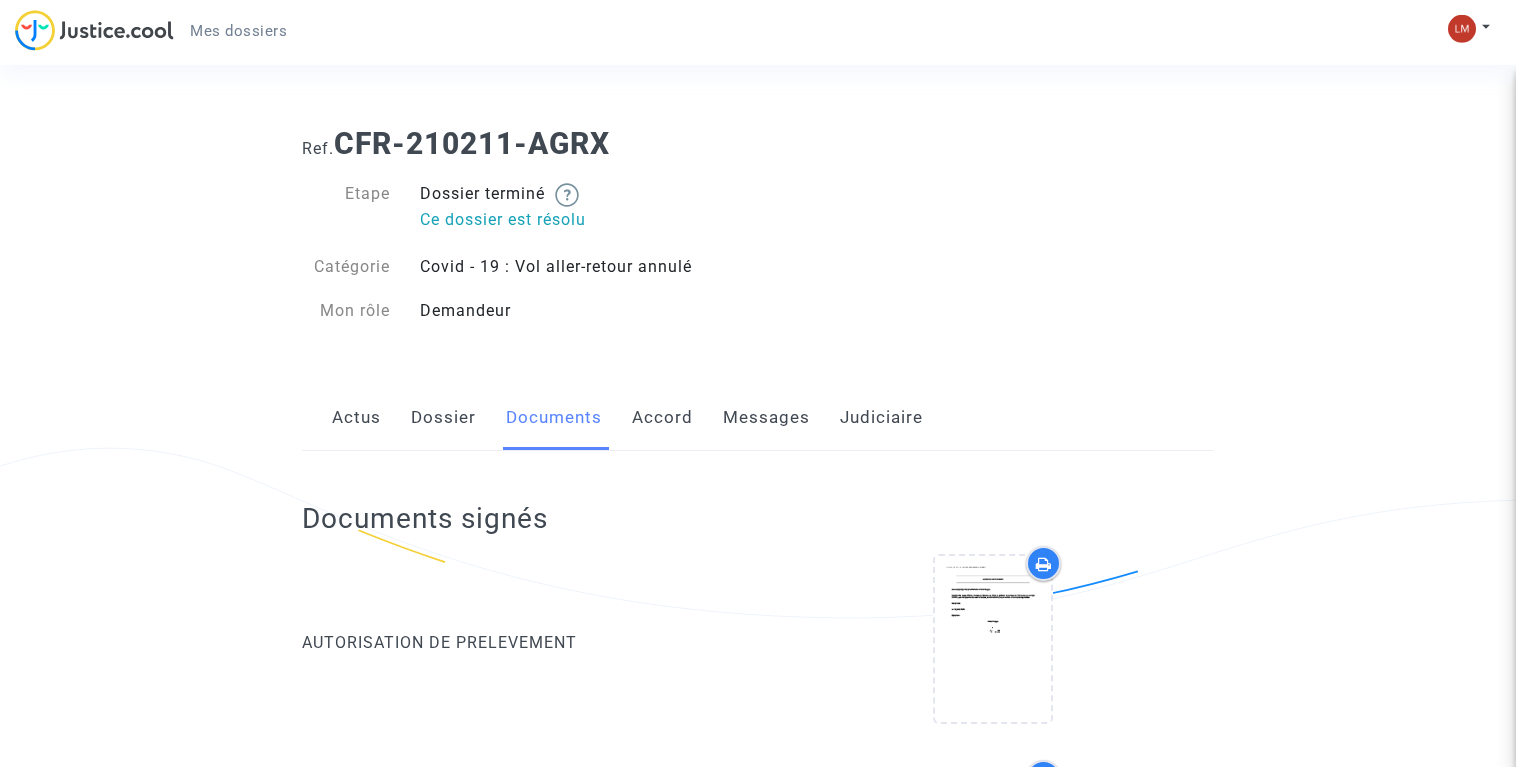 scroll, scrollTop: 0, scrollLeft: 0, axis: both 